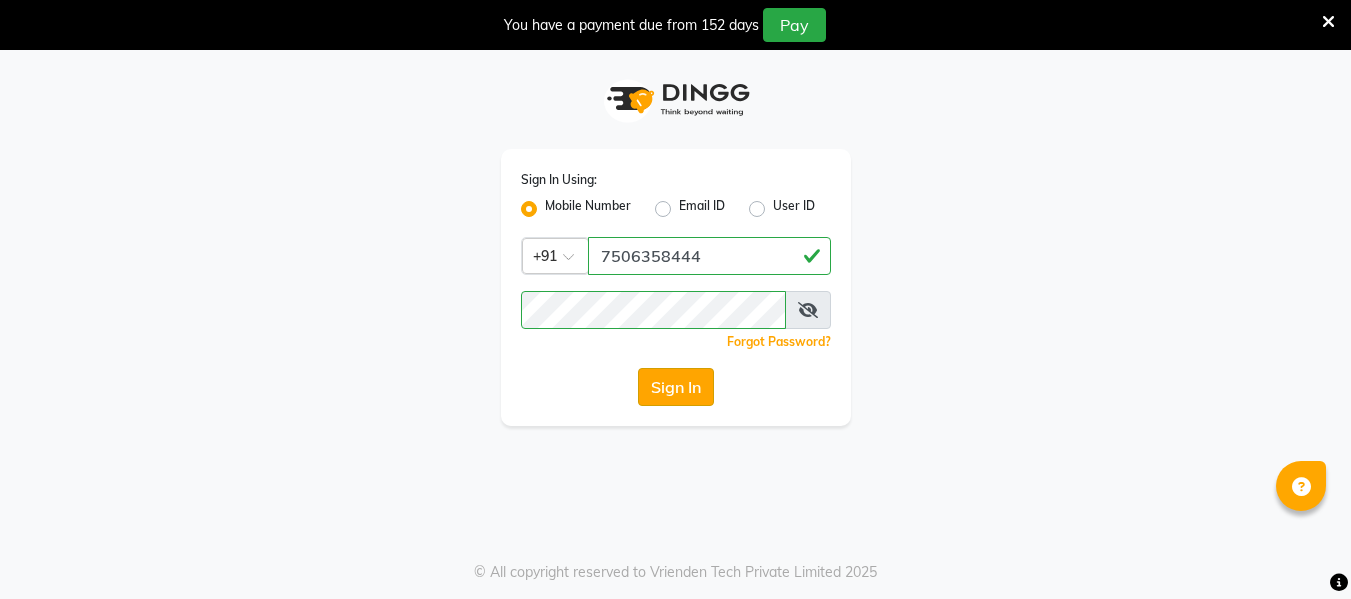 scroll, scrollTop: 50, scrollLeft: 0, axis: vertical 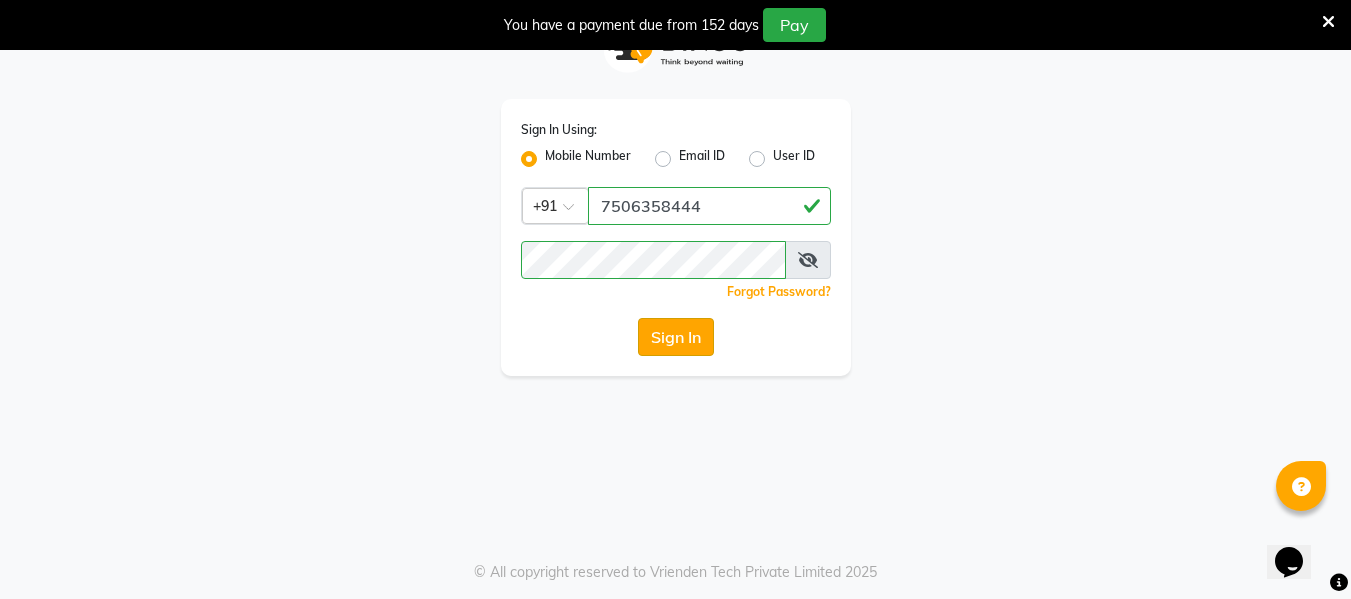click on "Sign In" 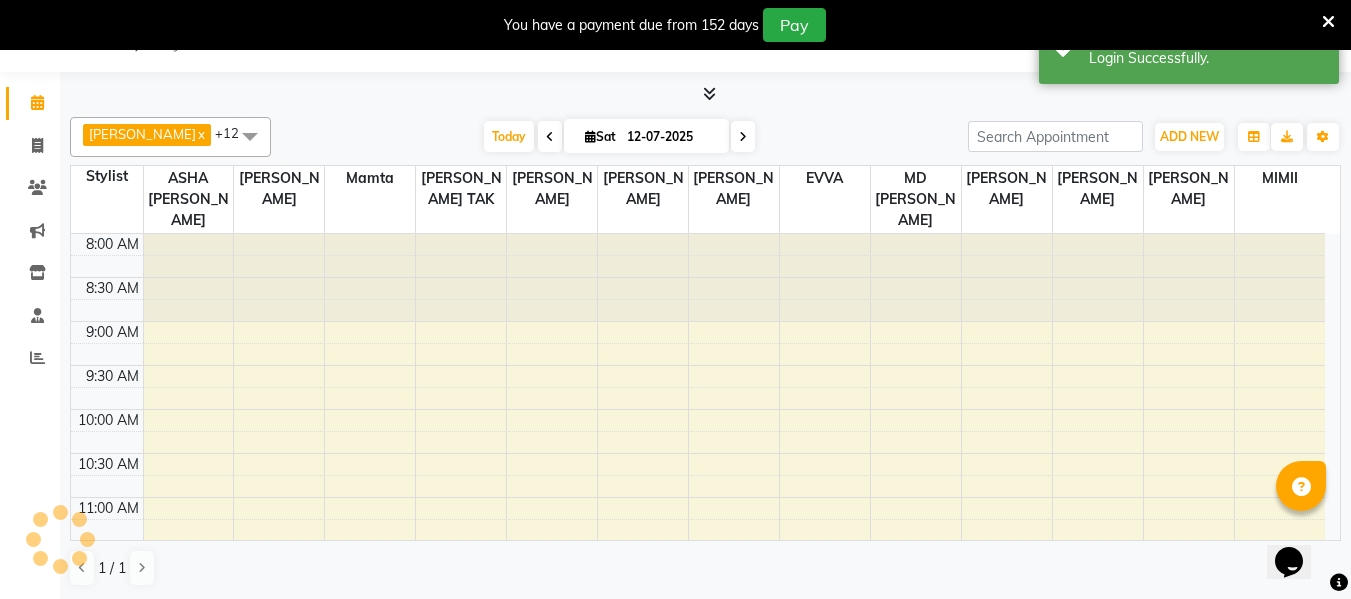 scroll, scrollTop: 778, scrollLeft: 0, axis: vertical 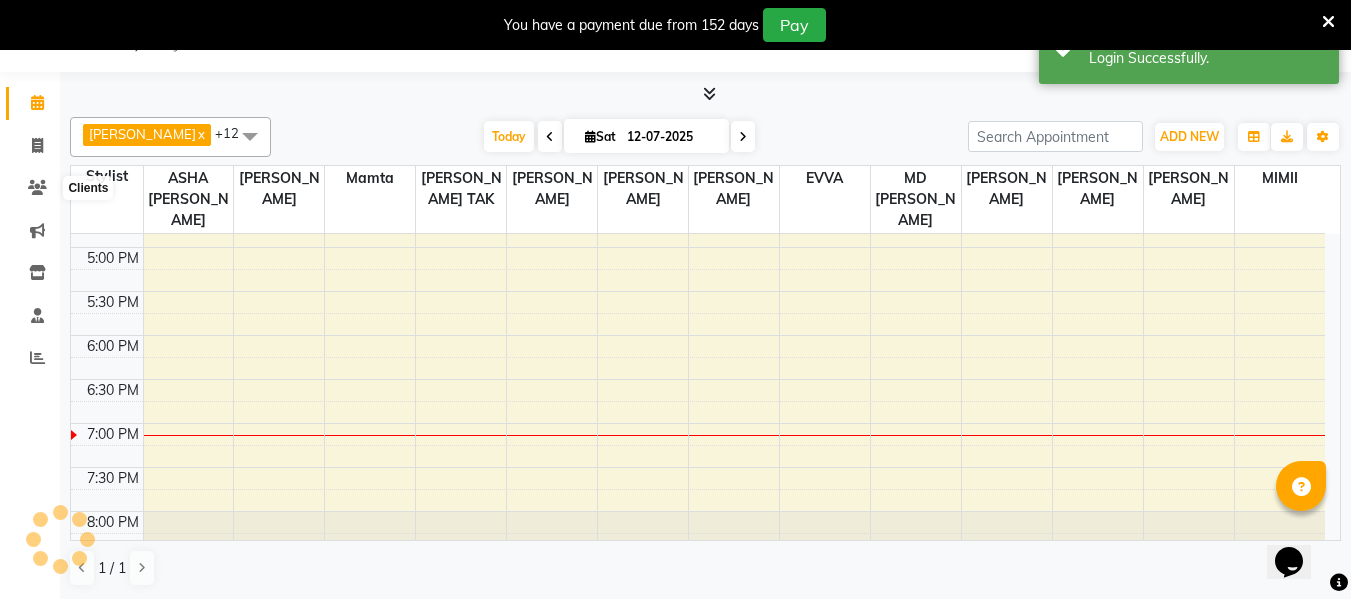 select on "en" 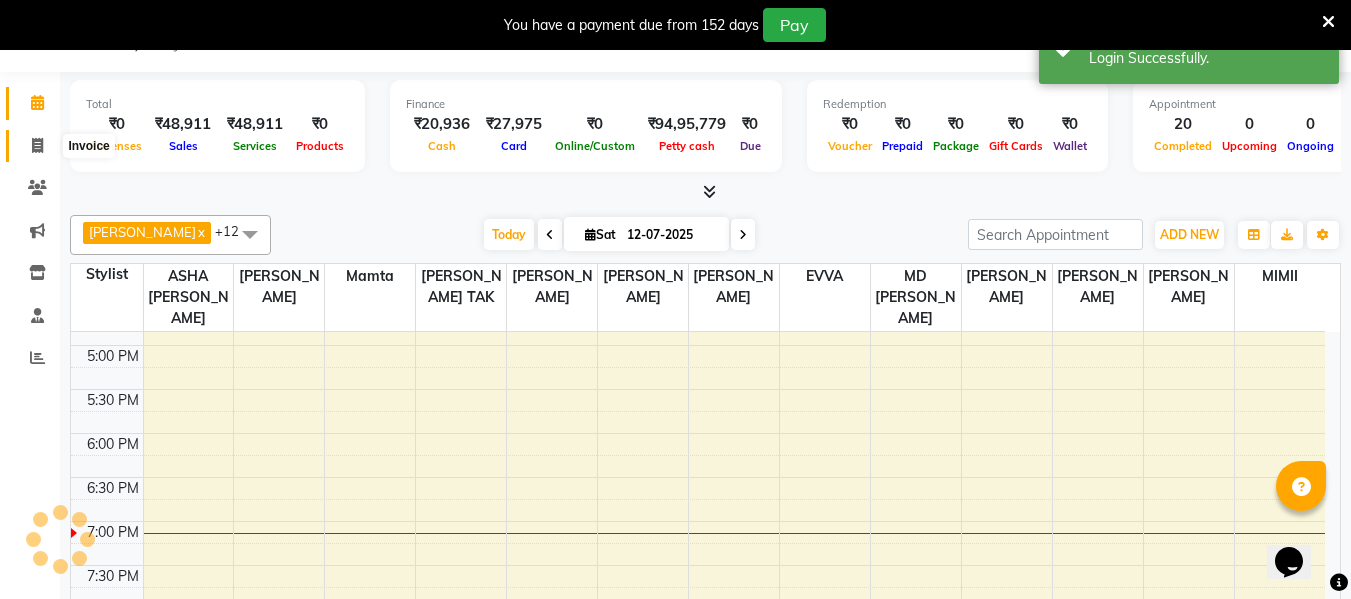 click 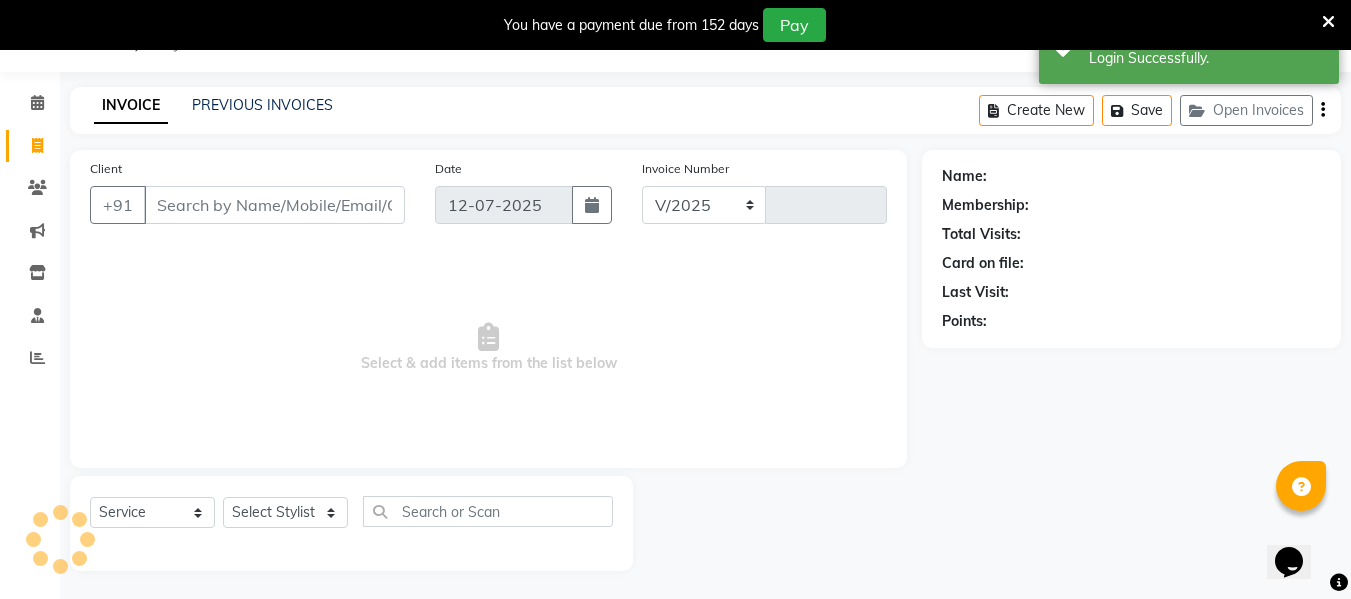 select on "5661" 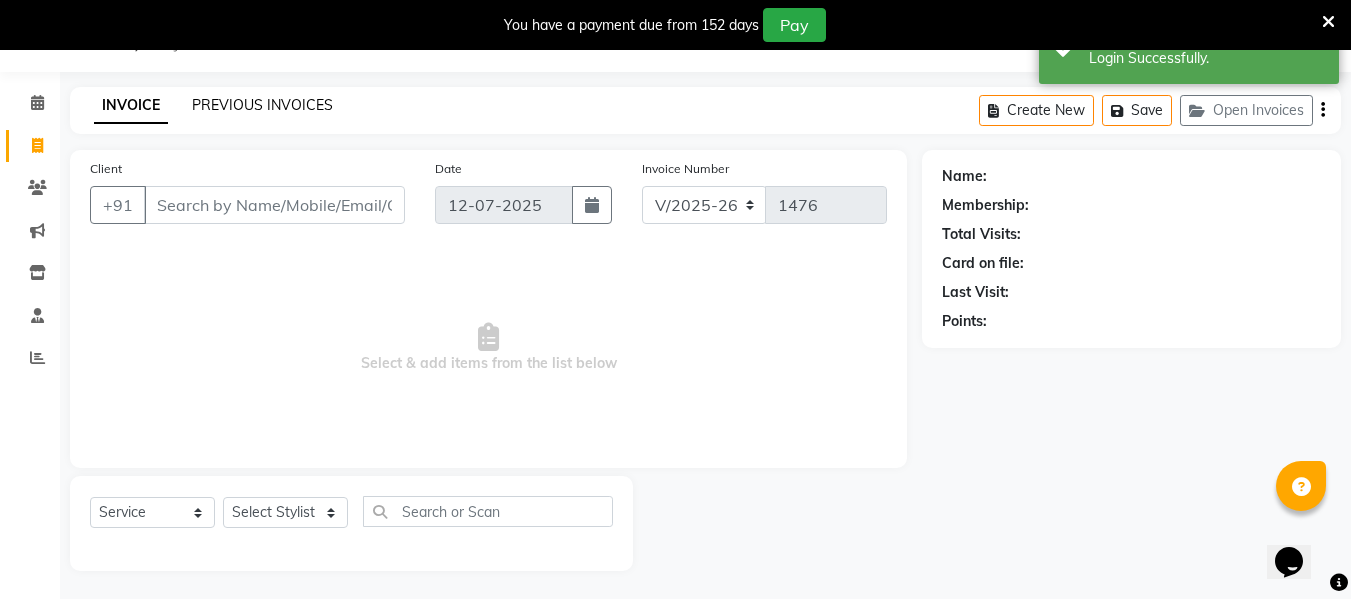 click on "PREVIOUS INVOICES" 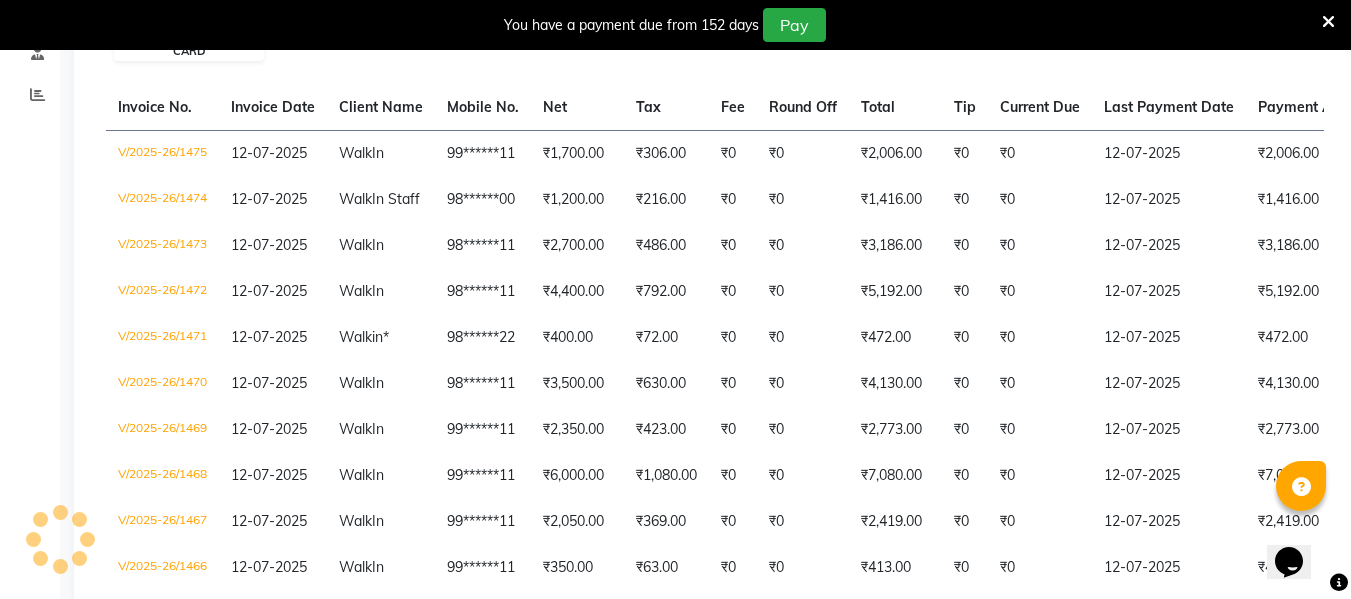 scroll, scrollTop: 587, scrollLeft: 0, axis: vertical 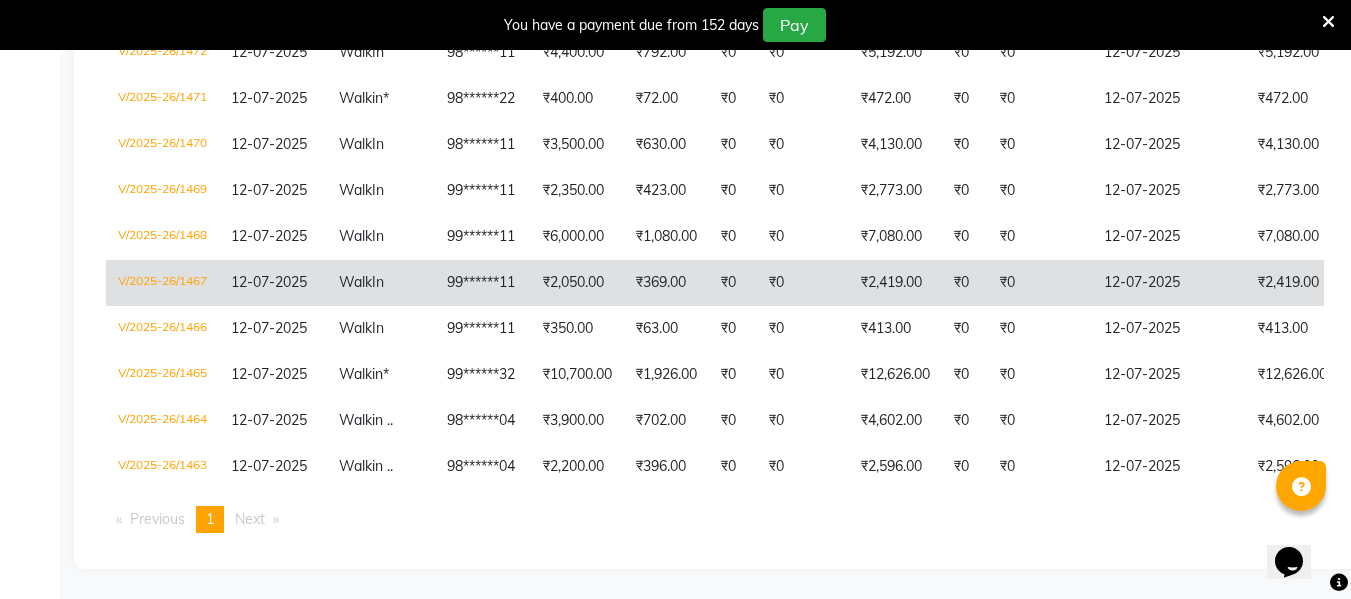 click on "₹2,419.00" 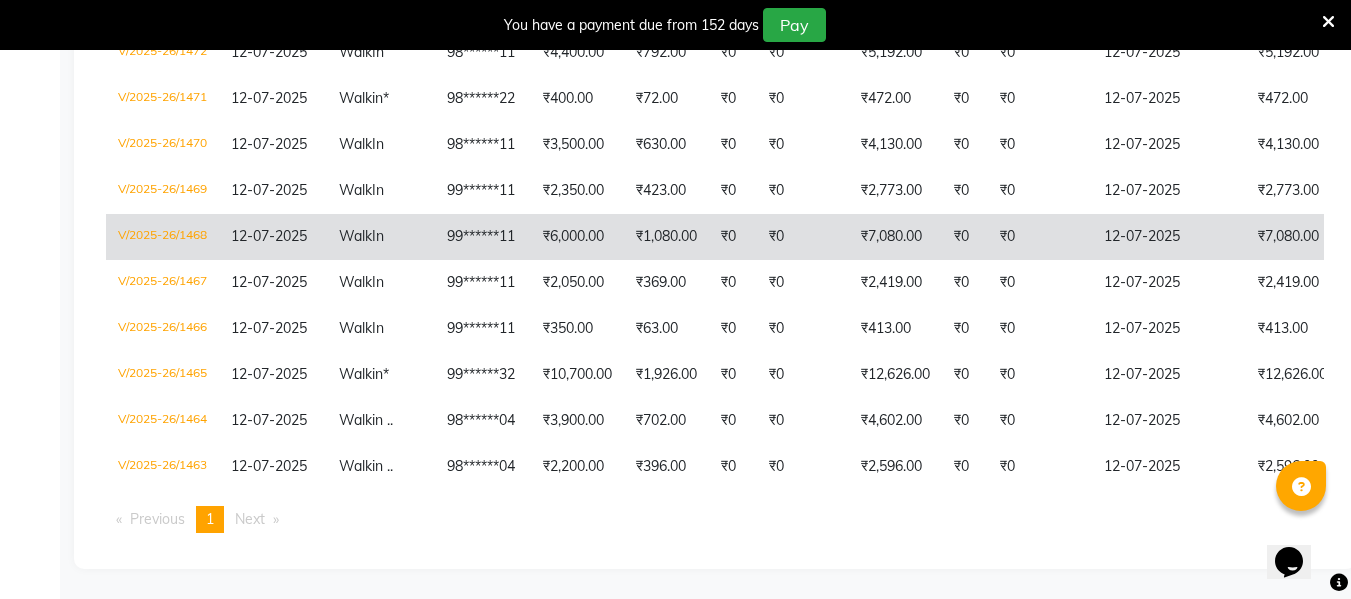 click on "₹7,080.00" 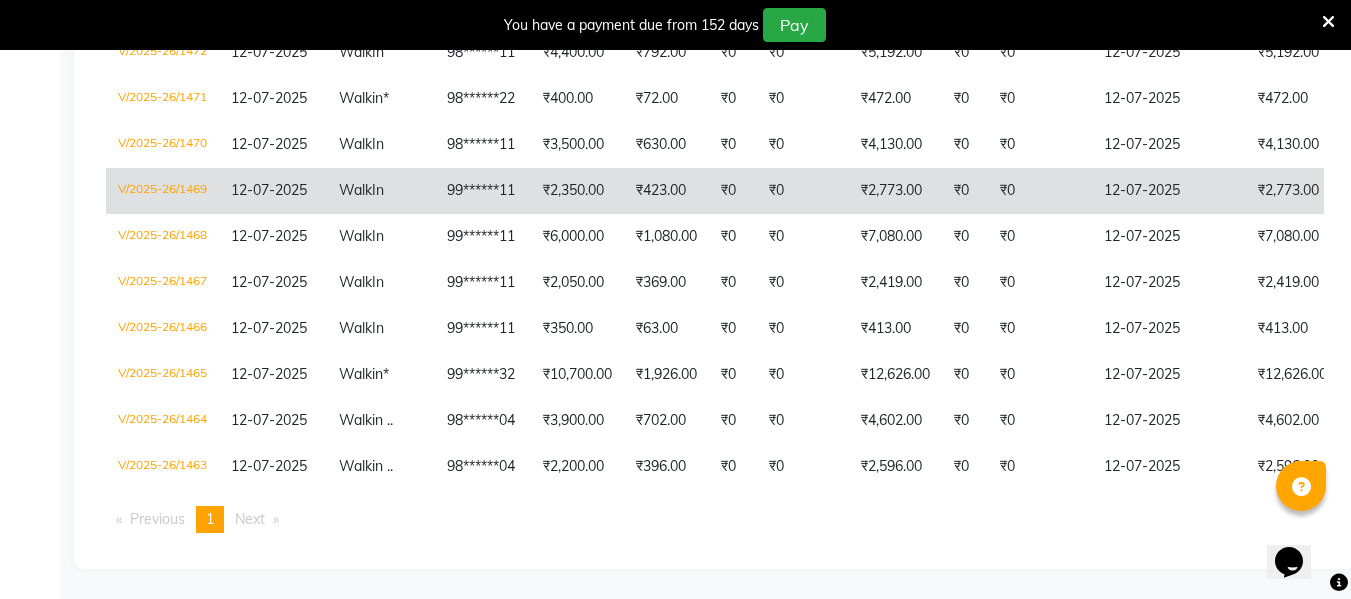 click on "₹2,773.00" 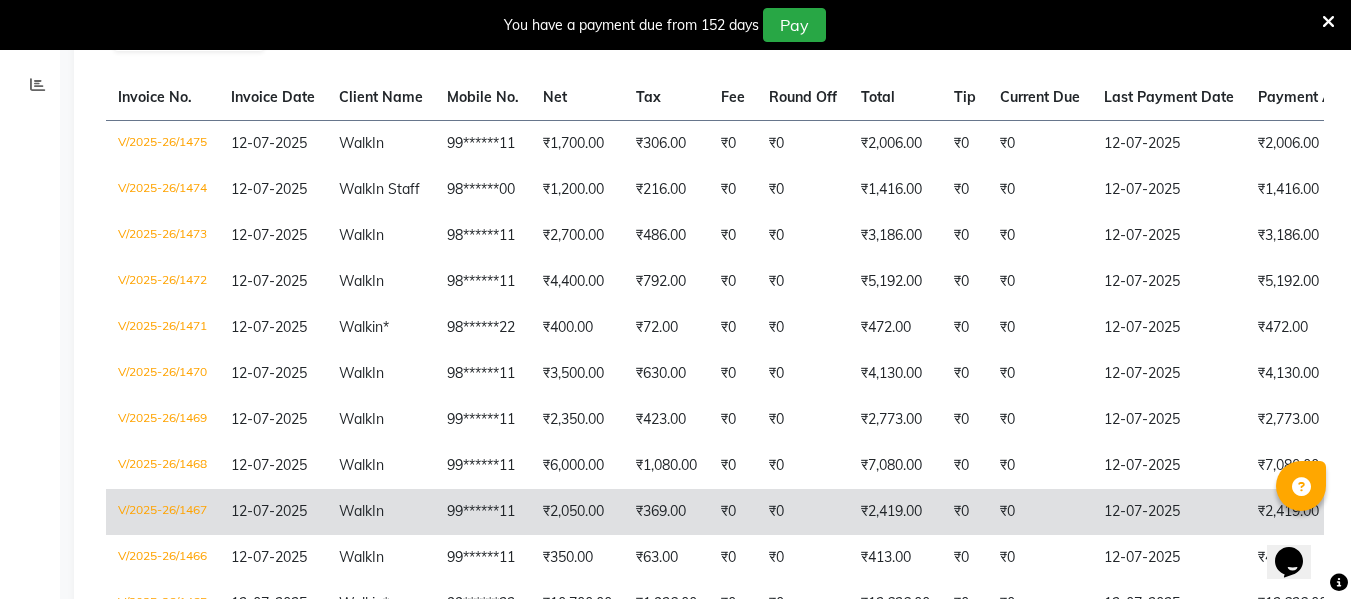 scroll, scrollTop: 587, scrollLeft: 0, axis: vertical 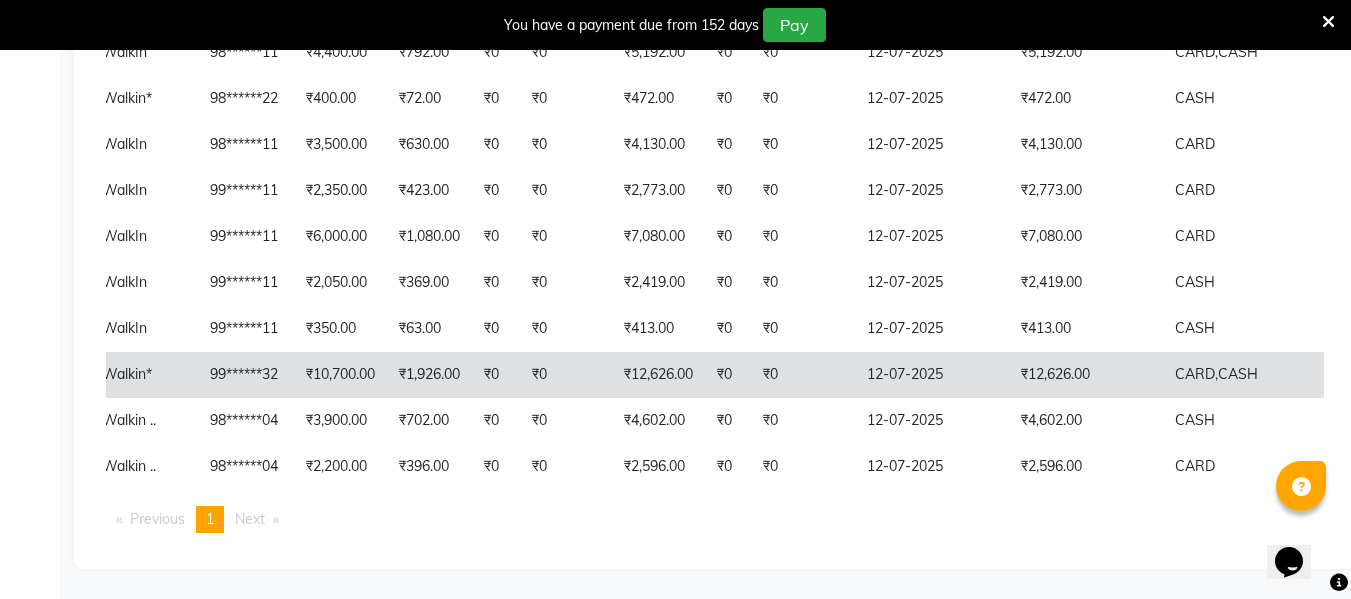 click on "₹0" 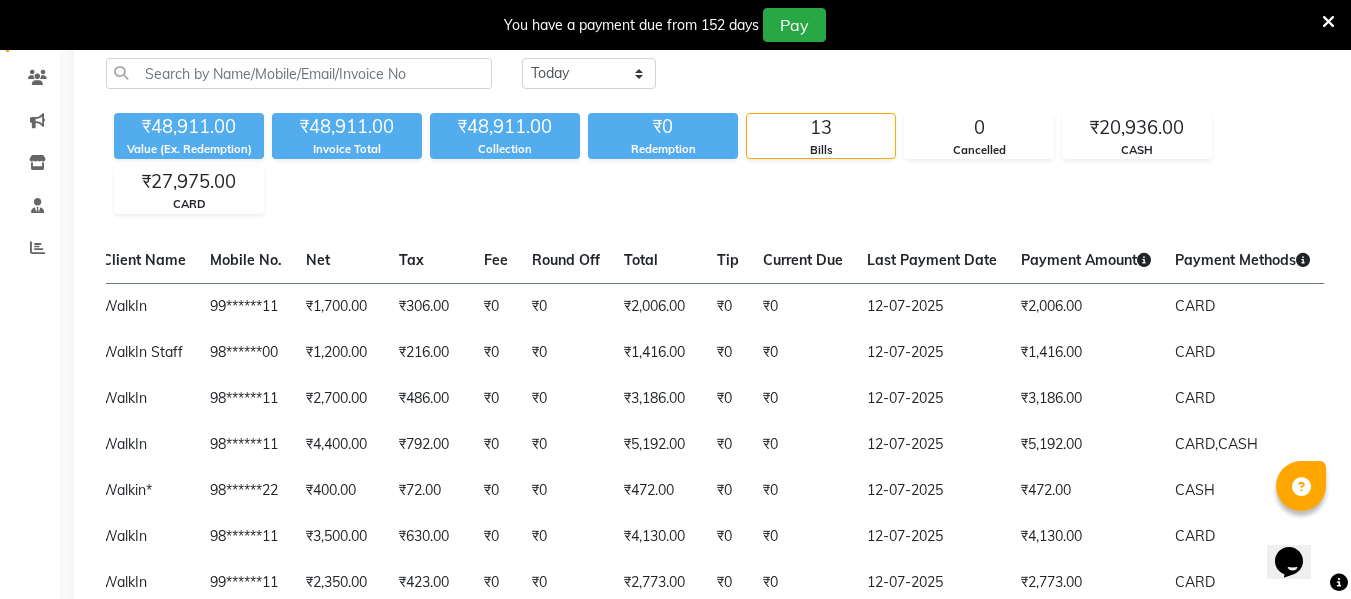 scroll, scrollTop: 137, scrollLeft: 0, axis: vertical 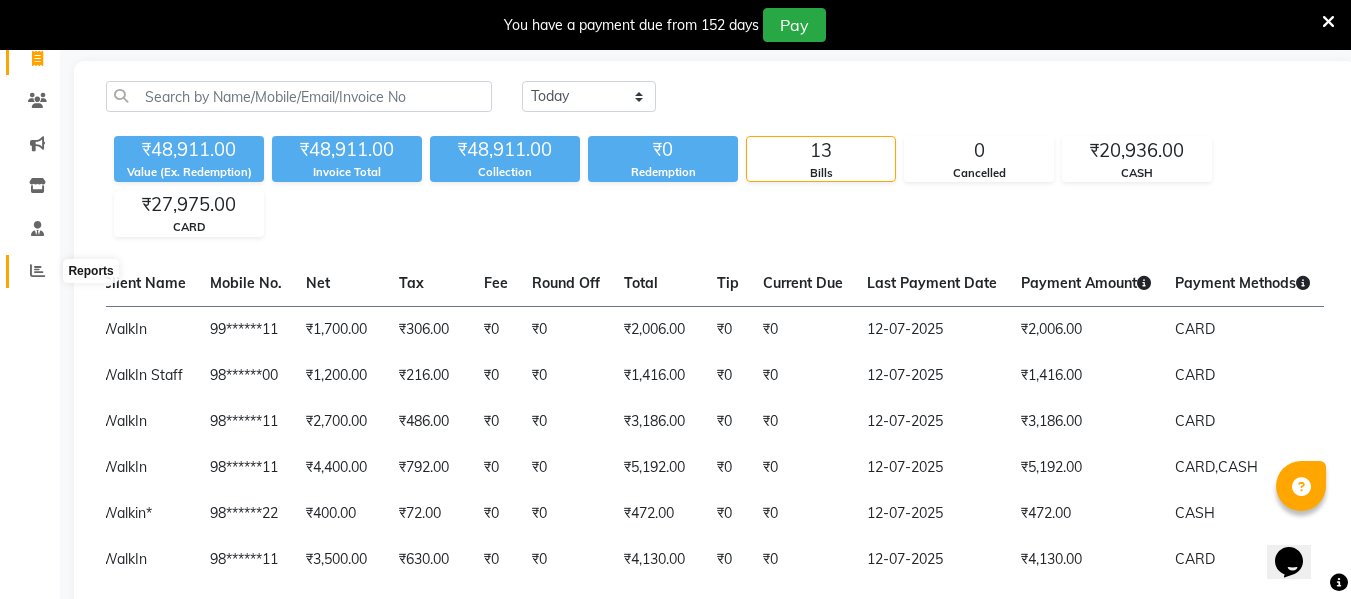click 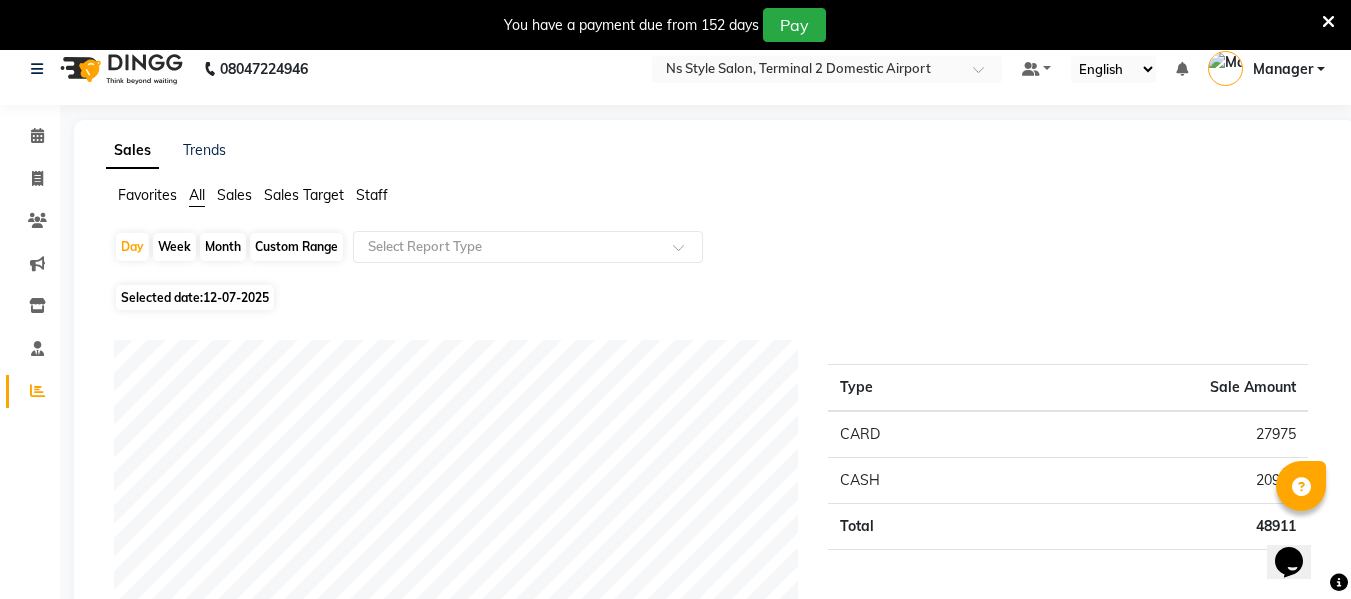 scroll, scrollTop: 0, scrollLeft: 0, axis: both 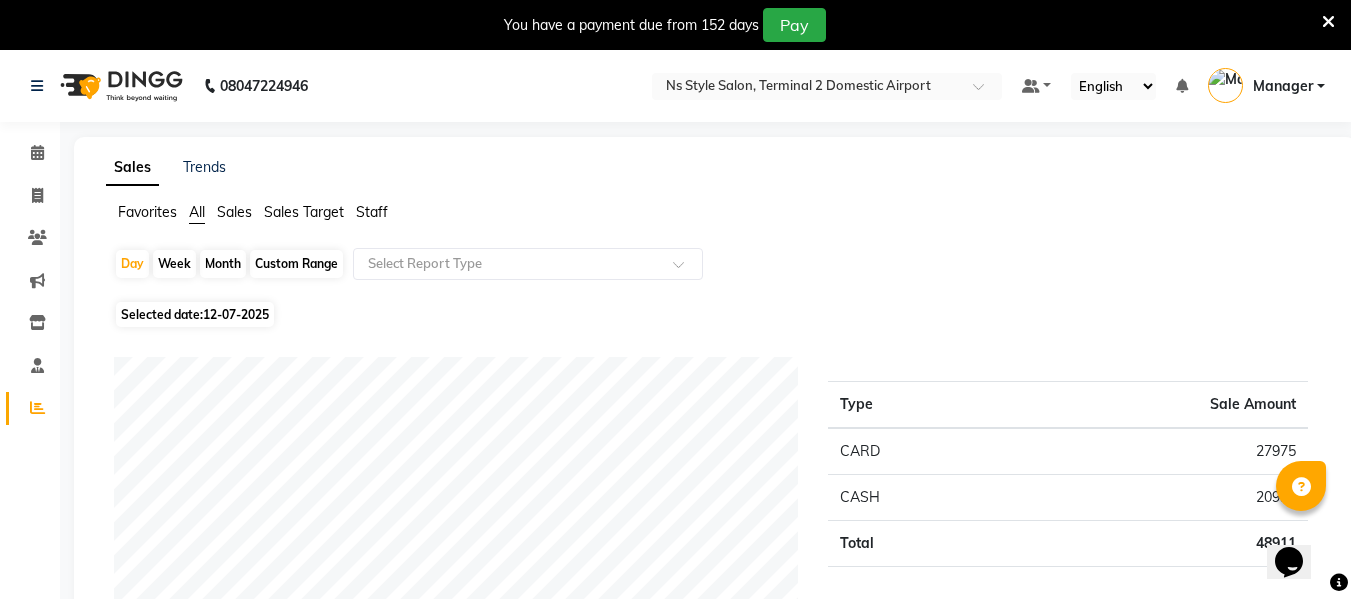 click on "Staff" 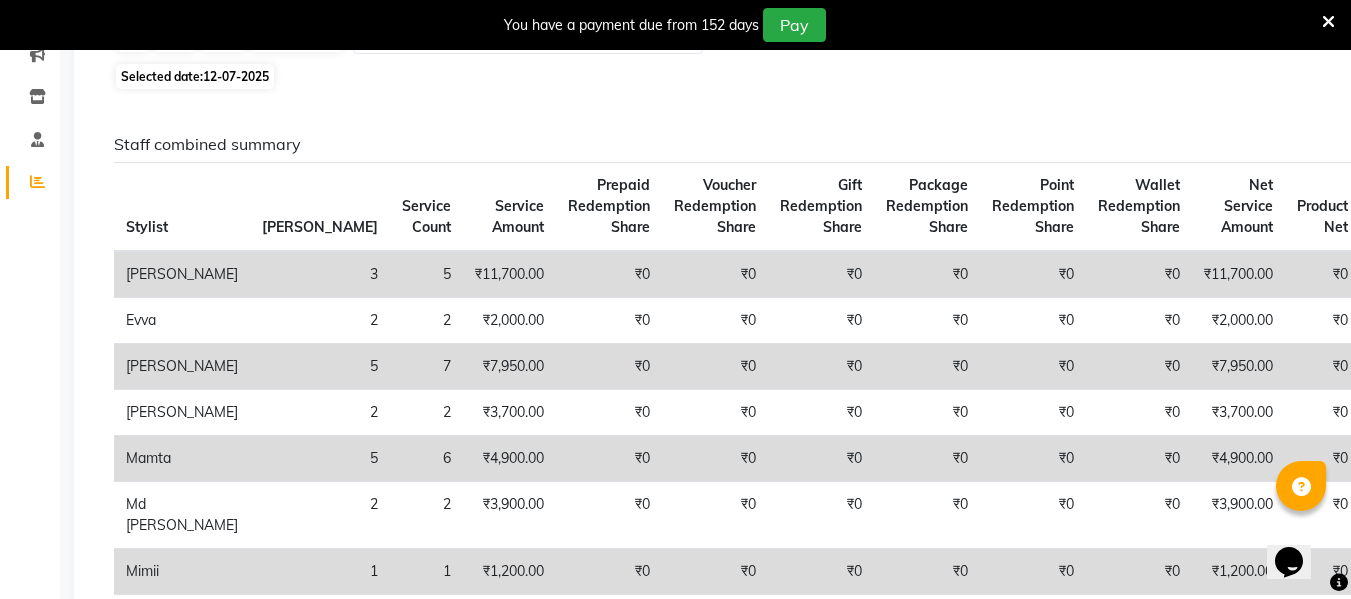 scroll, scrollTop: 0, scrollLeft: 0, axis: both 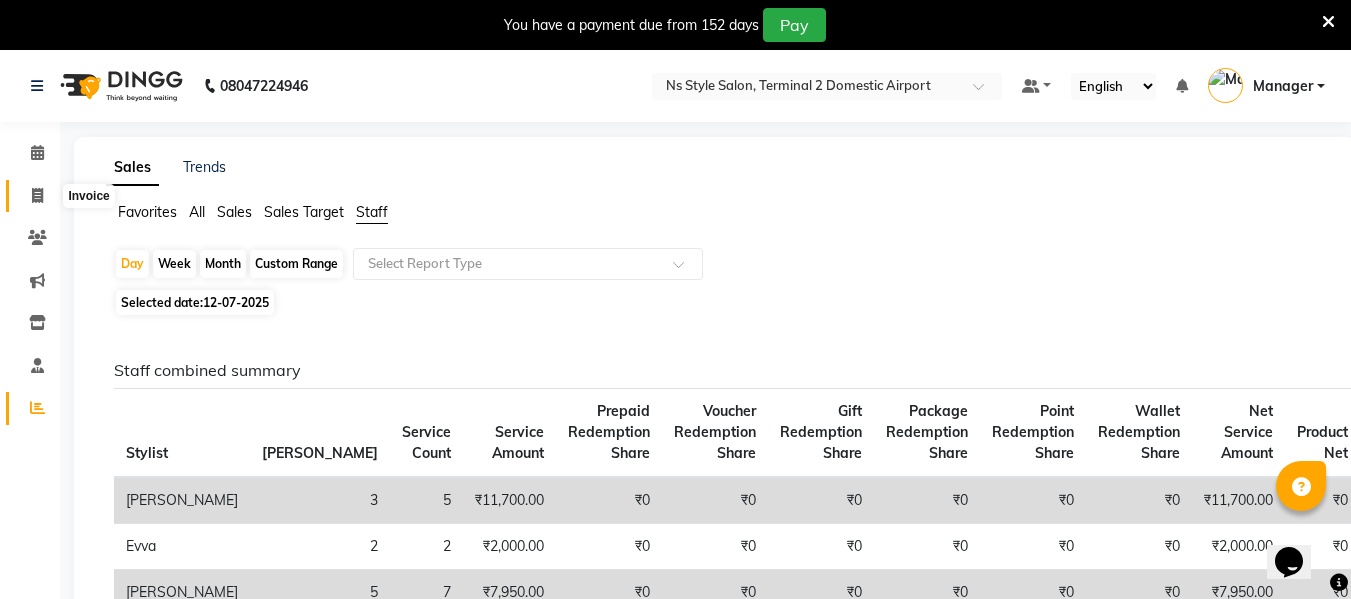 click 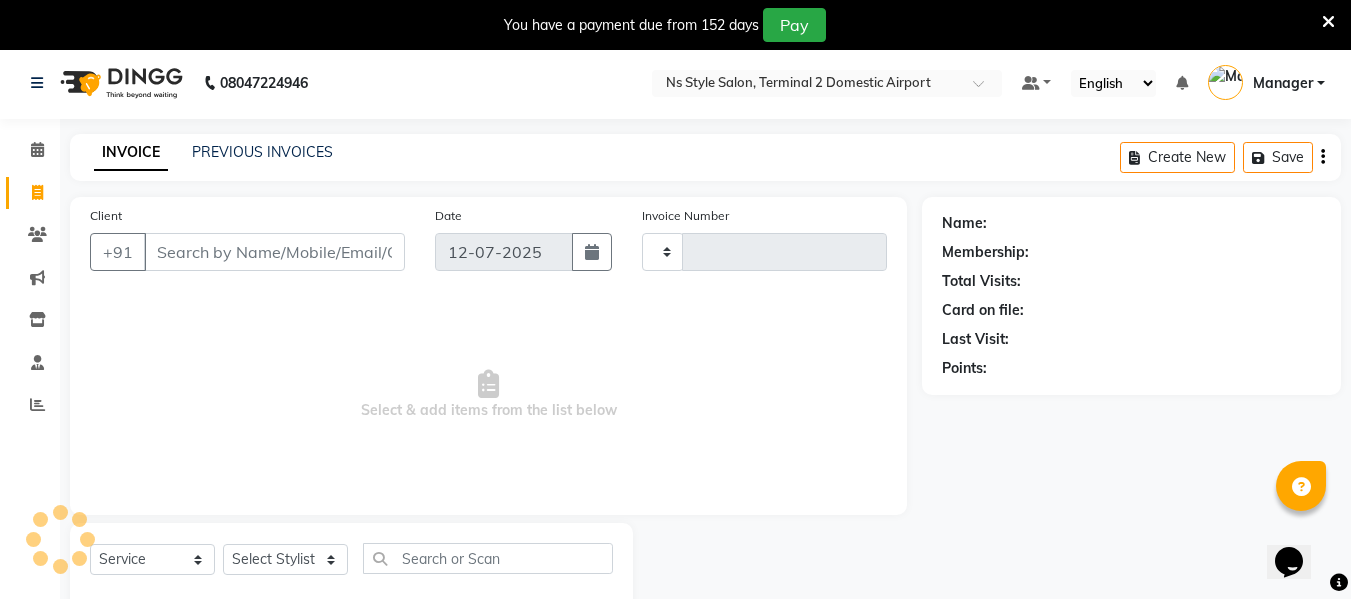type on "1476" 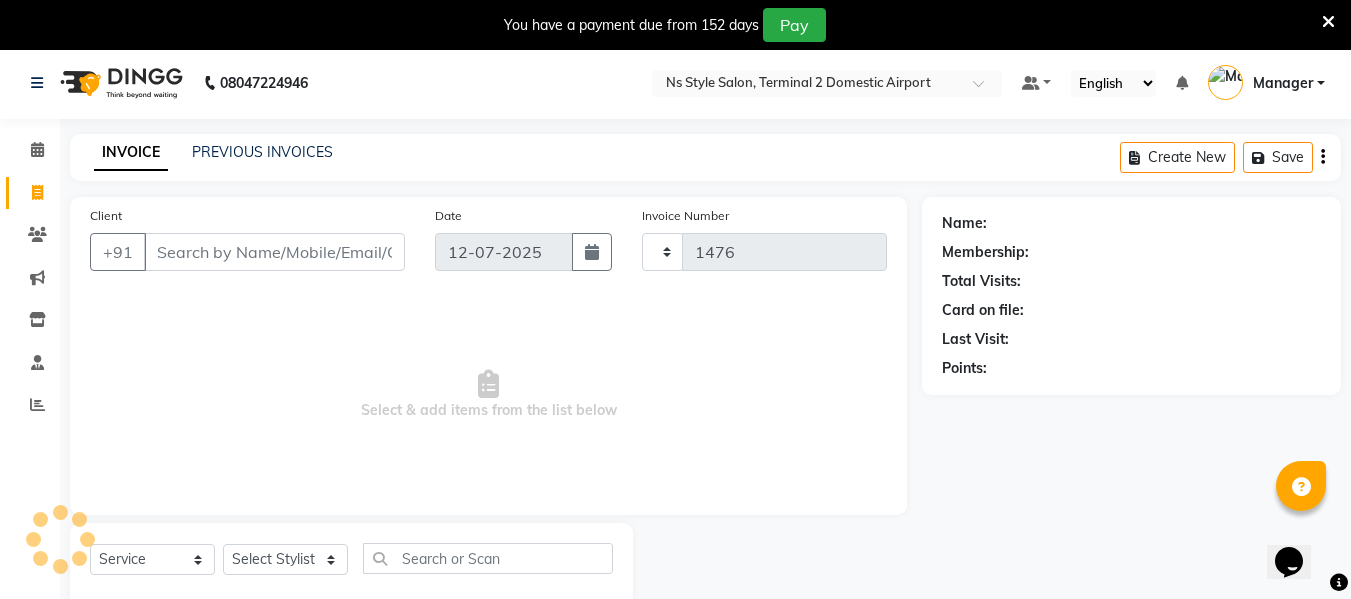 select on "5661" 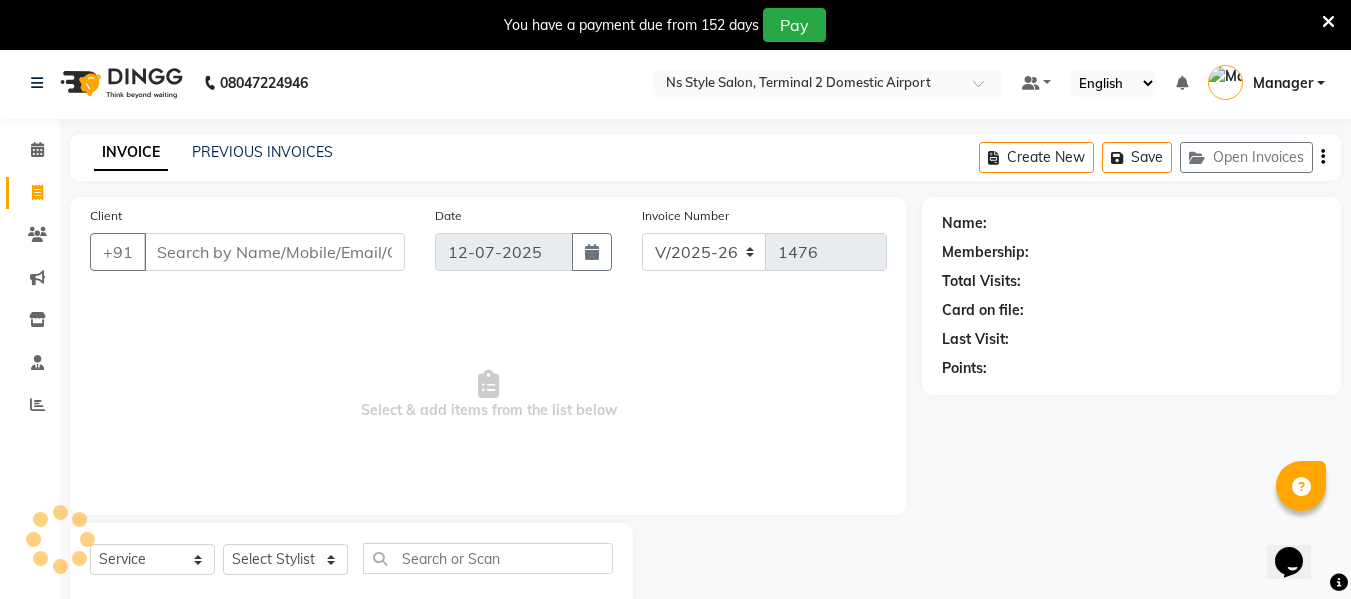 scroll, scrollTop: 52, scrollLeft: 0, axis: vertical 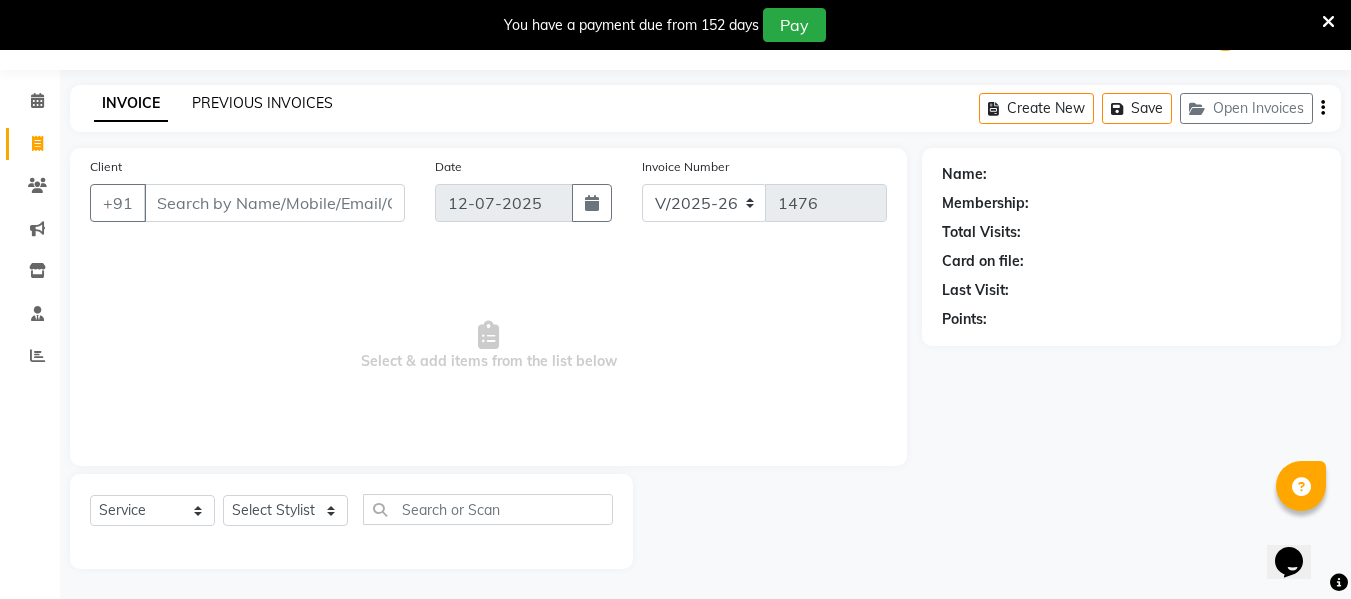 click on "PREVIOUS INVOICES" 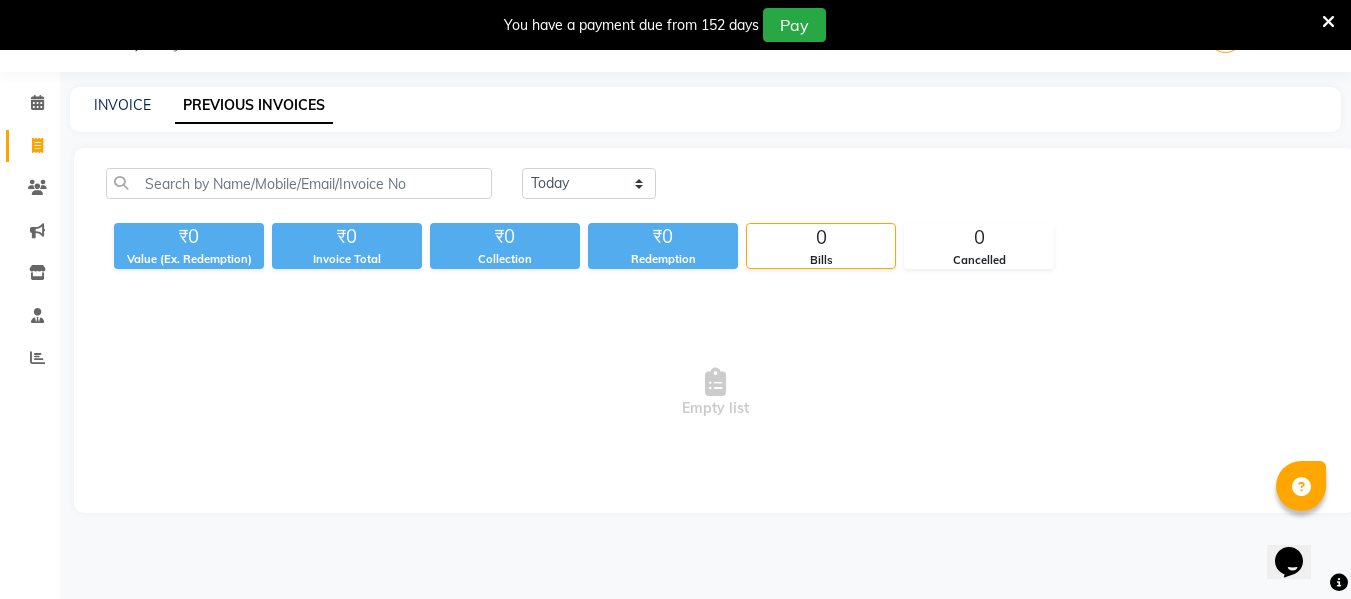 scroll, scrollTop: 52, scrollLeft: 0, axis: vertical 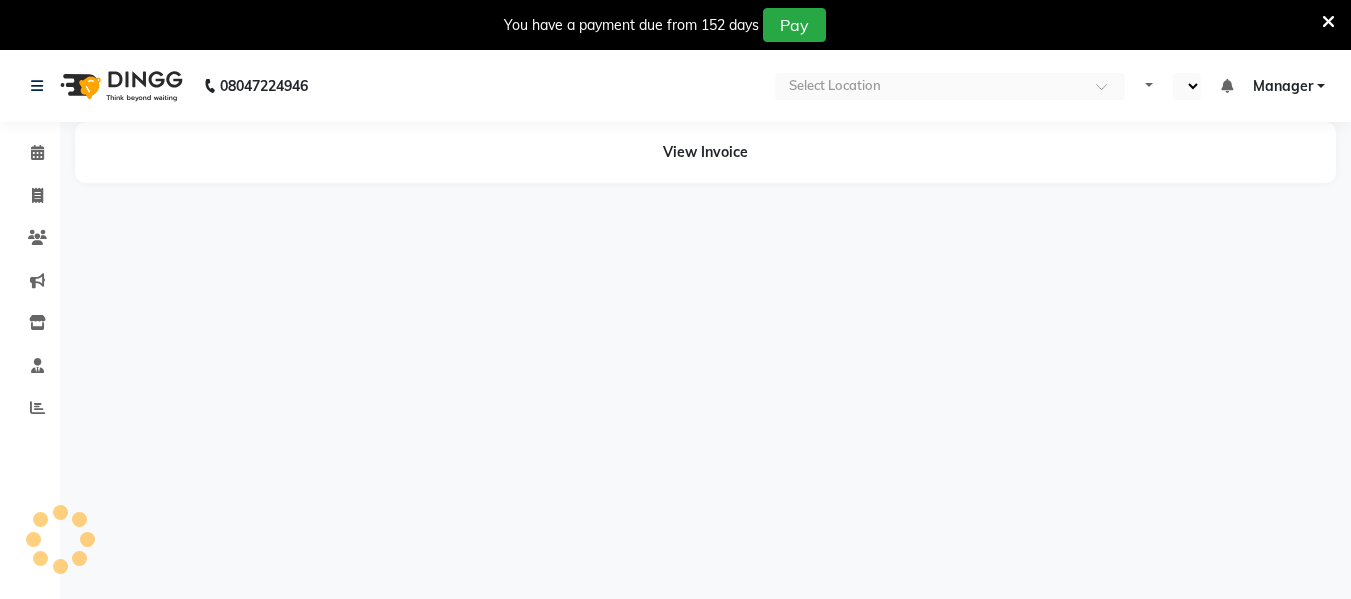 select on "en" 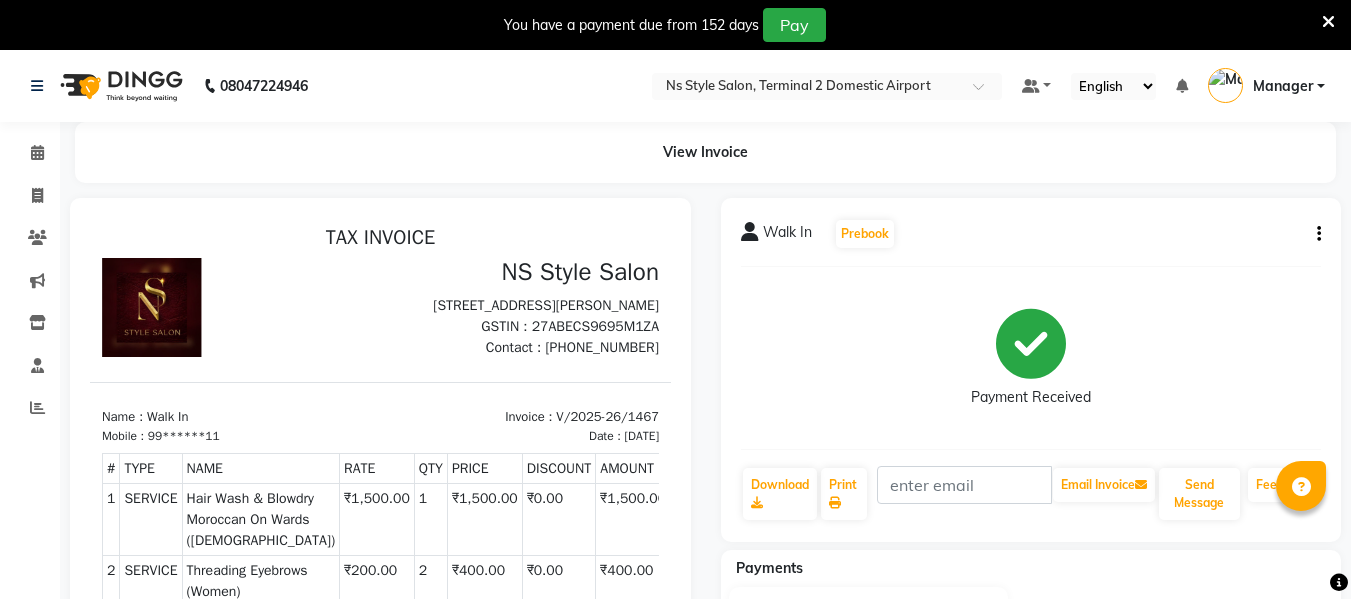 scroll, scrollTop: 0, scrollLeft: 0, axis: both 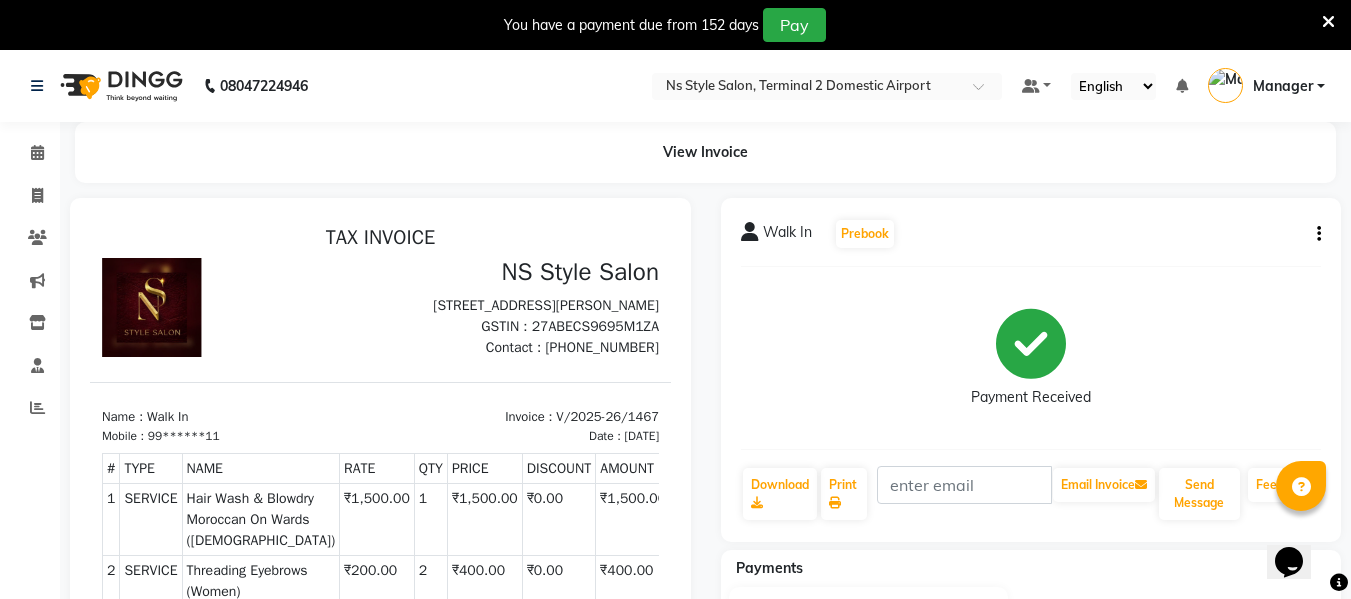 click 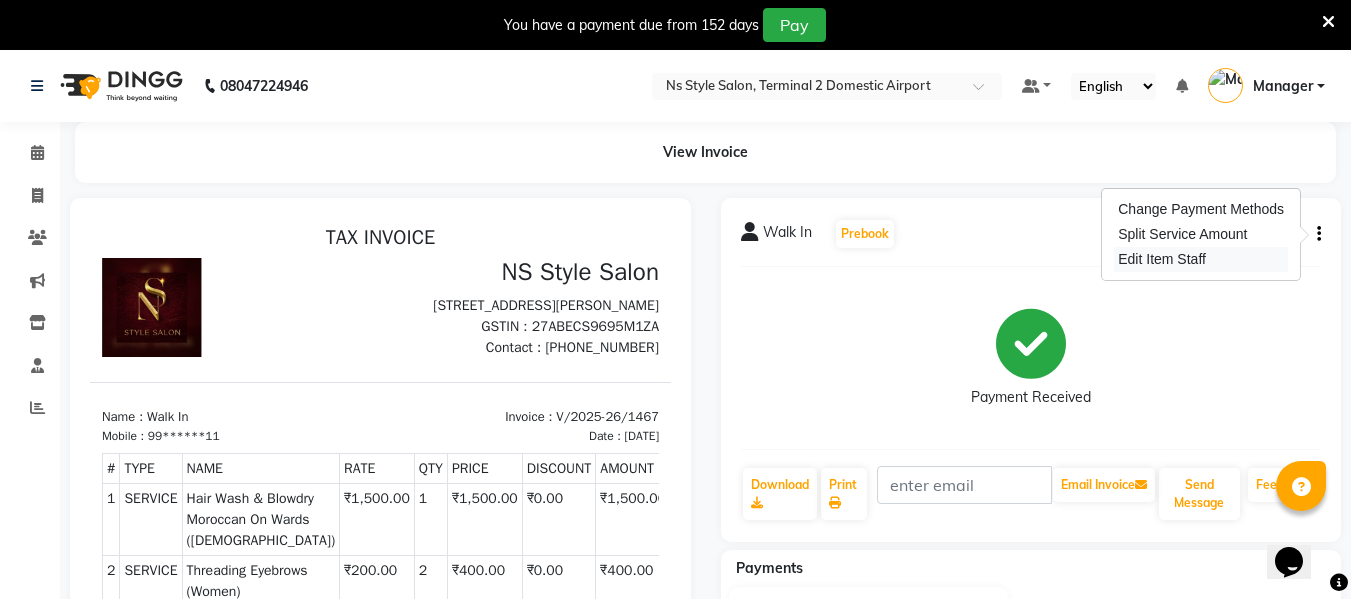 click on "Edit Item Staff" at bounding box center (1201, 259) 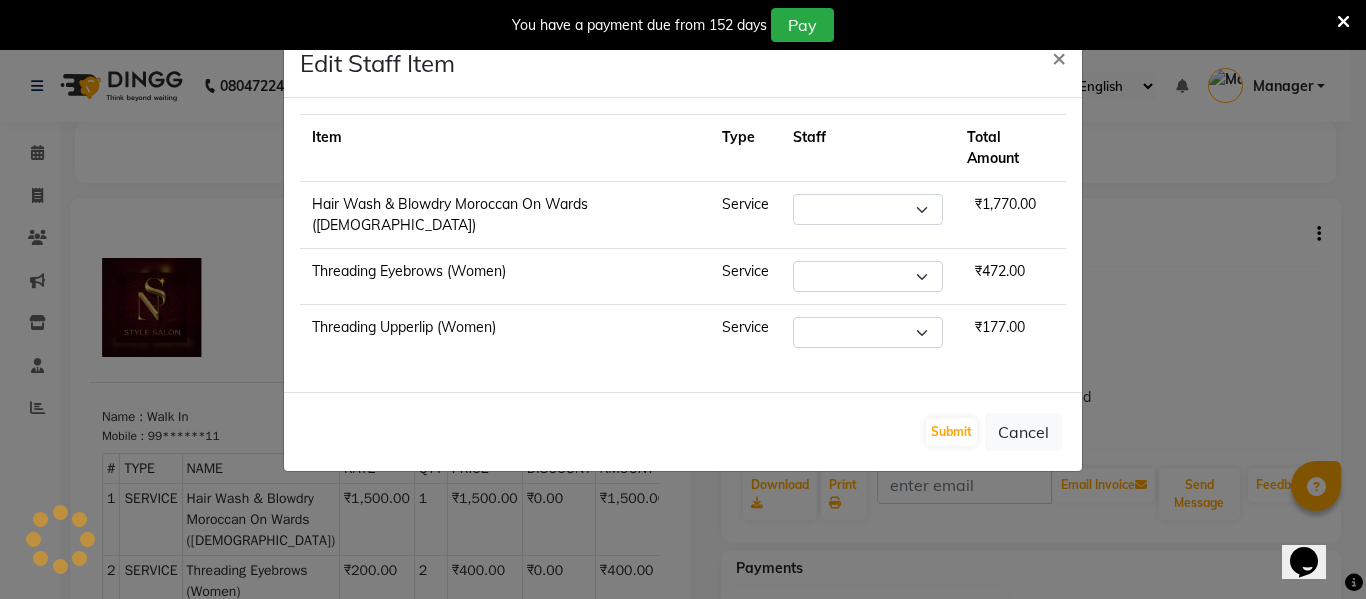 select on "39700" 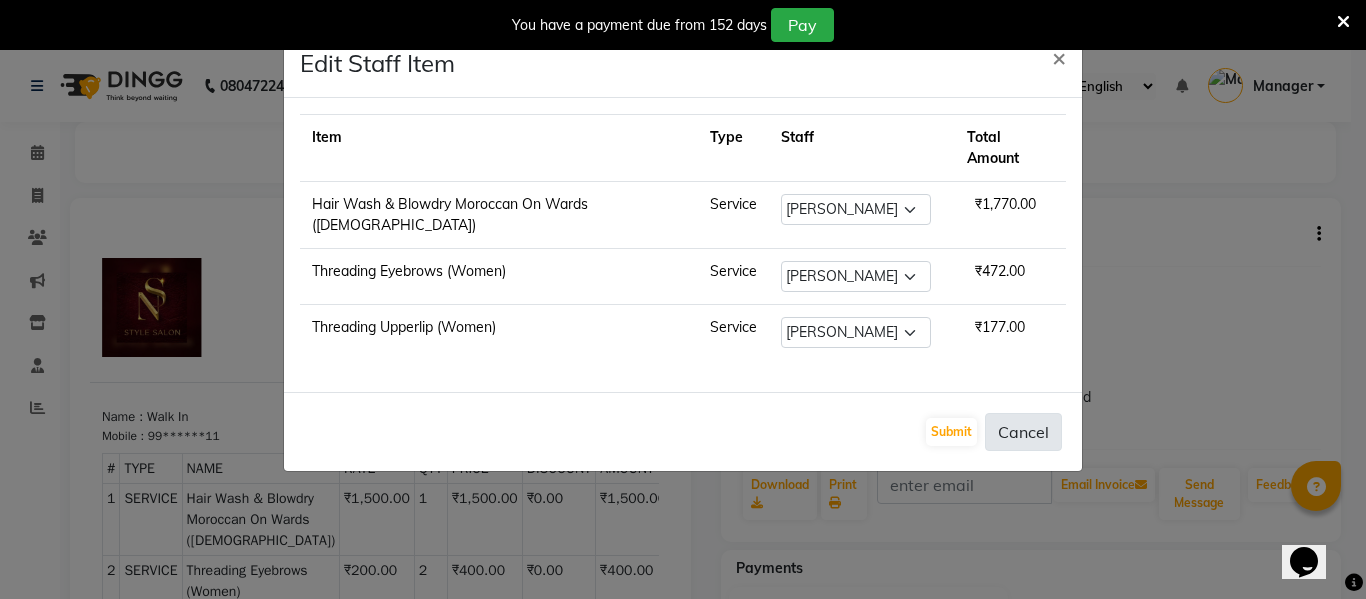 click on "Cancel" 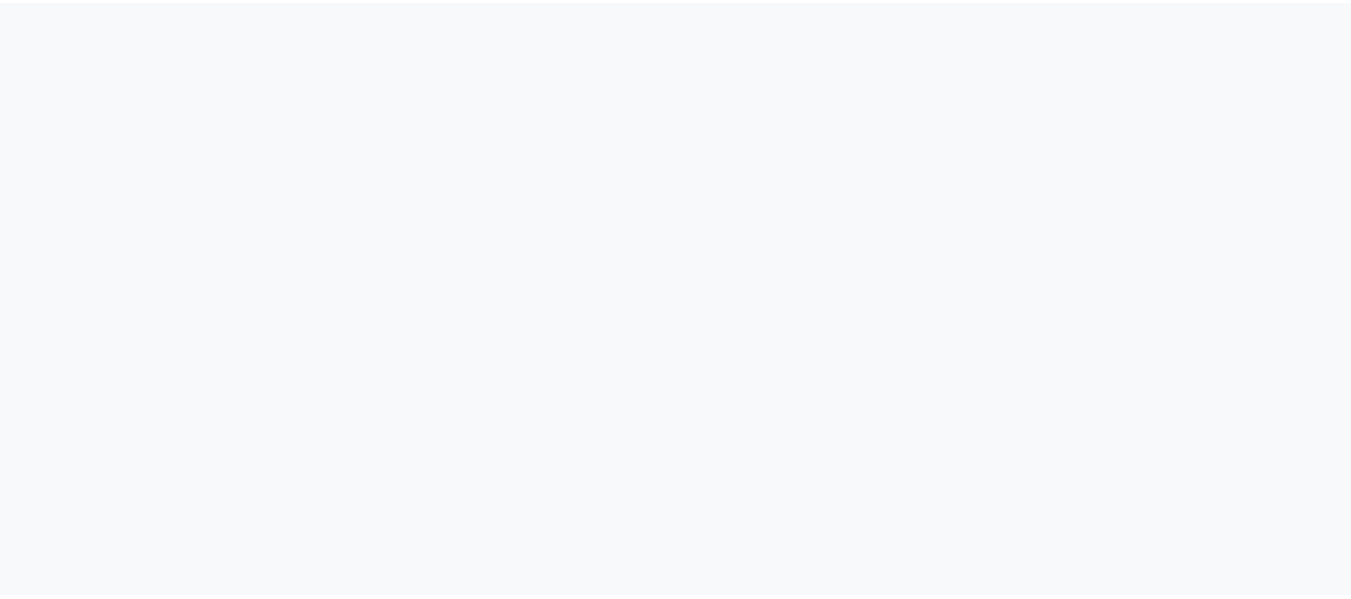 scroll, scrollTop: 0, scrollLeft: 0, axis: both 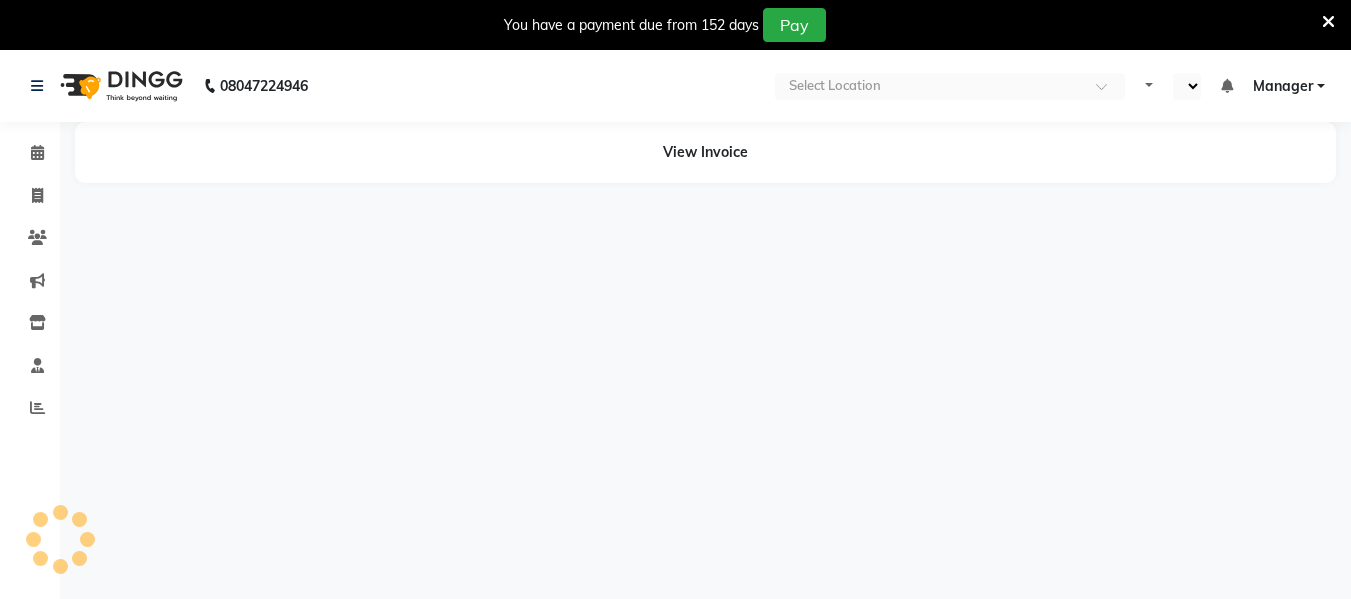 select on "en" 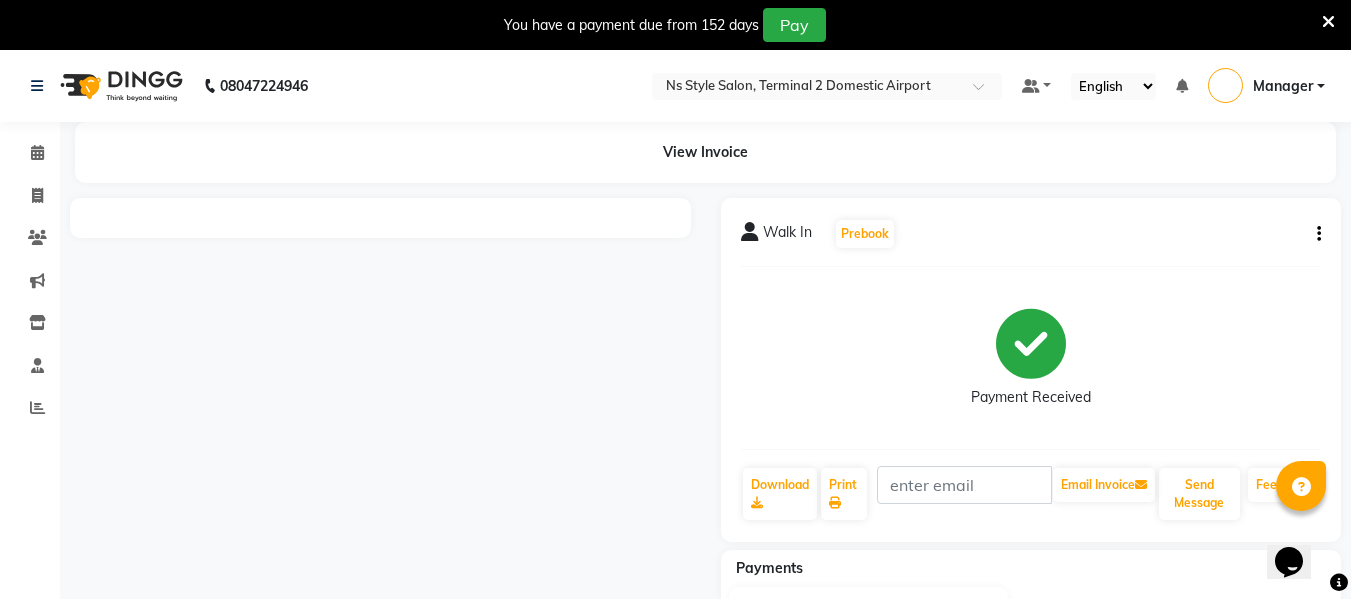 scroll, scrollTop: 0, scrollLeft: 0, axis: both 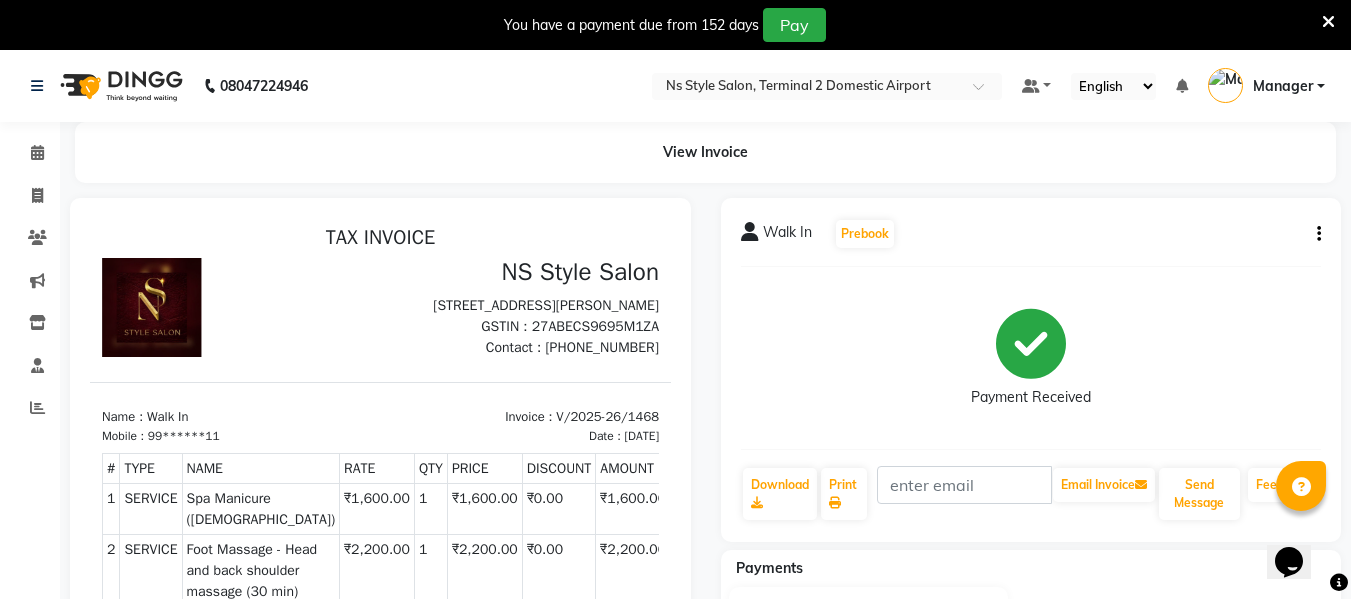 click 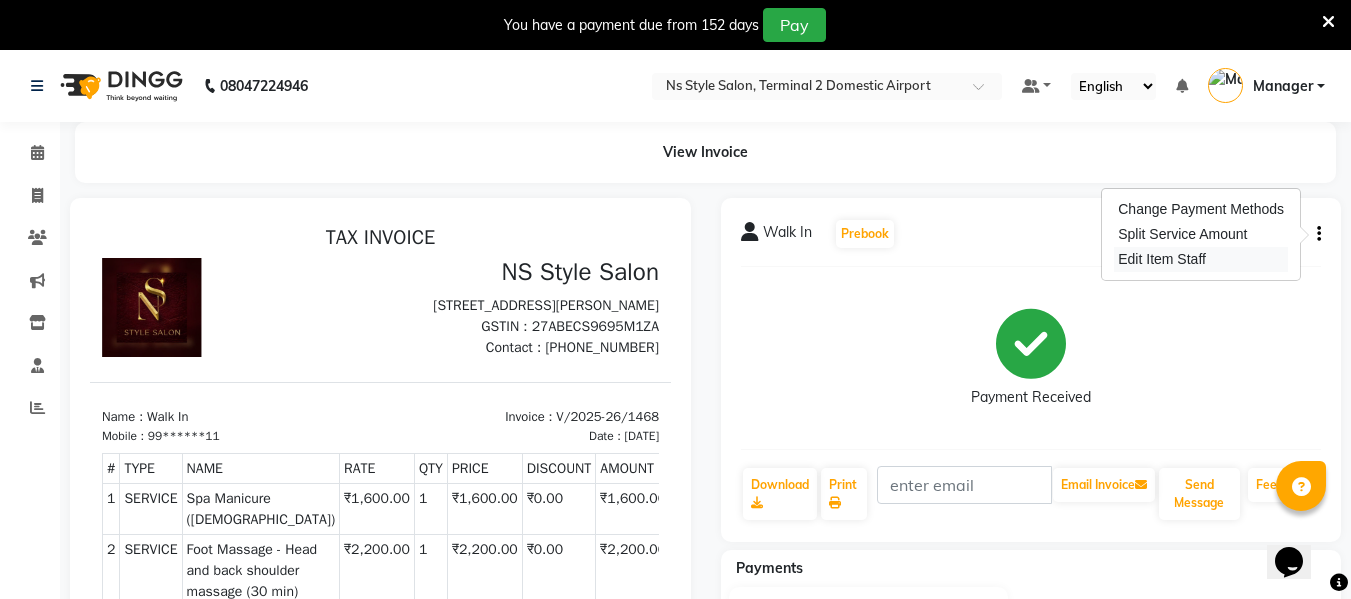 click on "Edit Item Staff" at bounding box center (1201, 259) 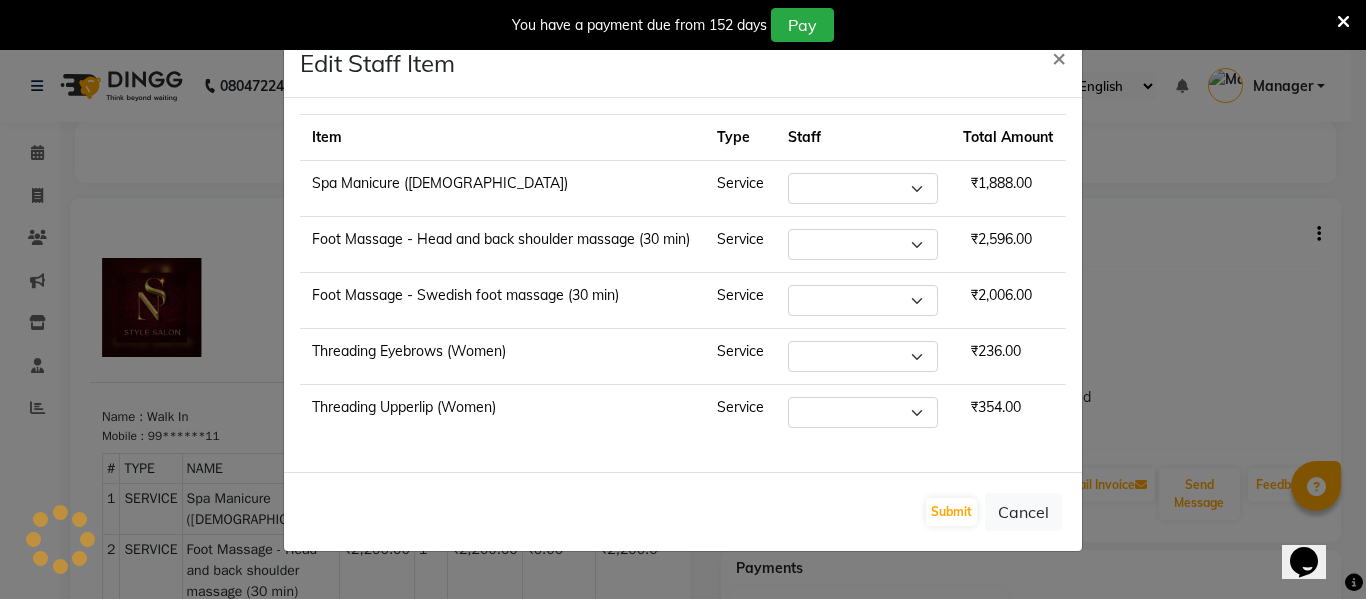 select on "39702" 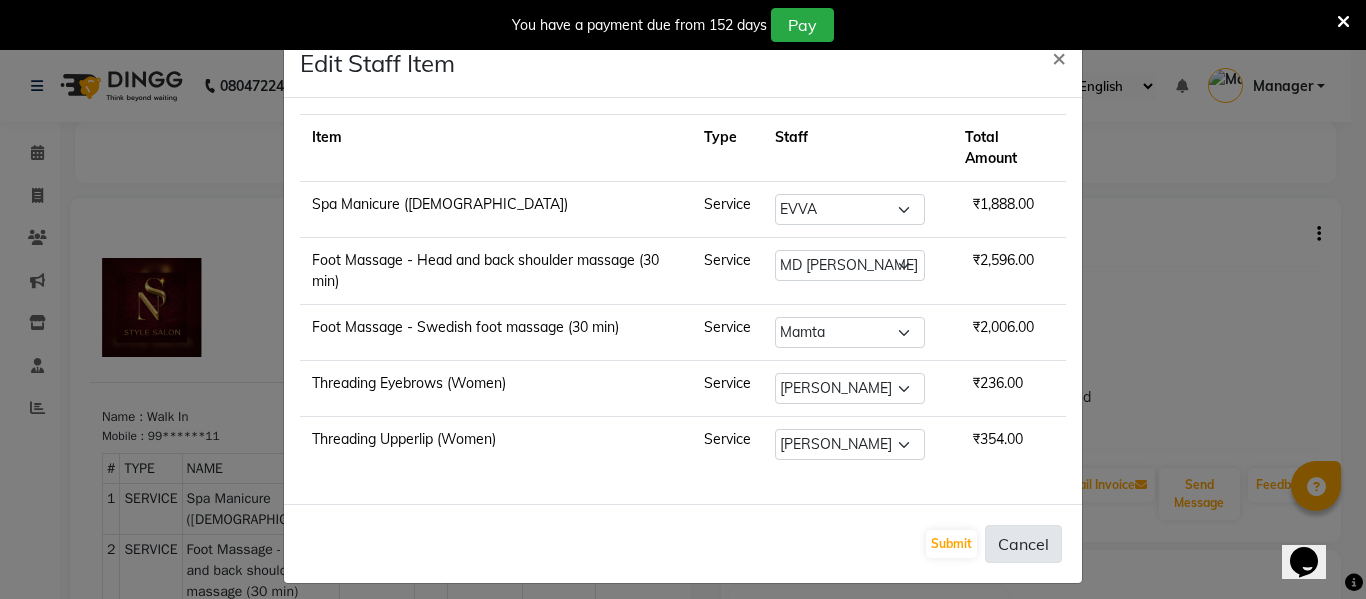 click on "Cancel" 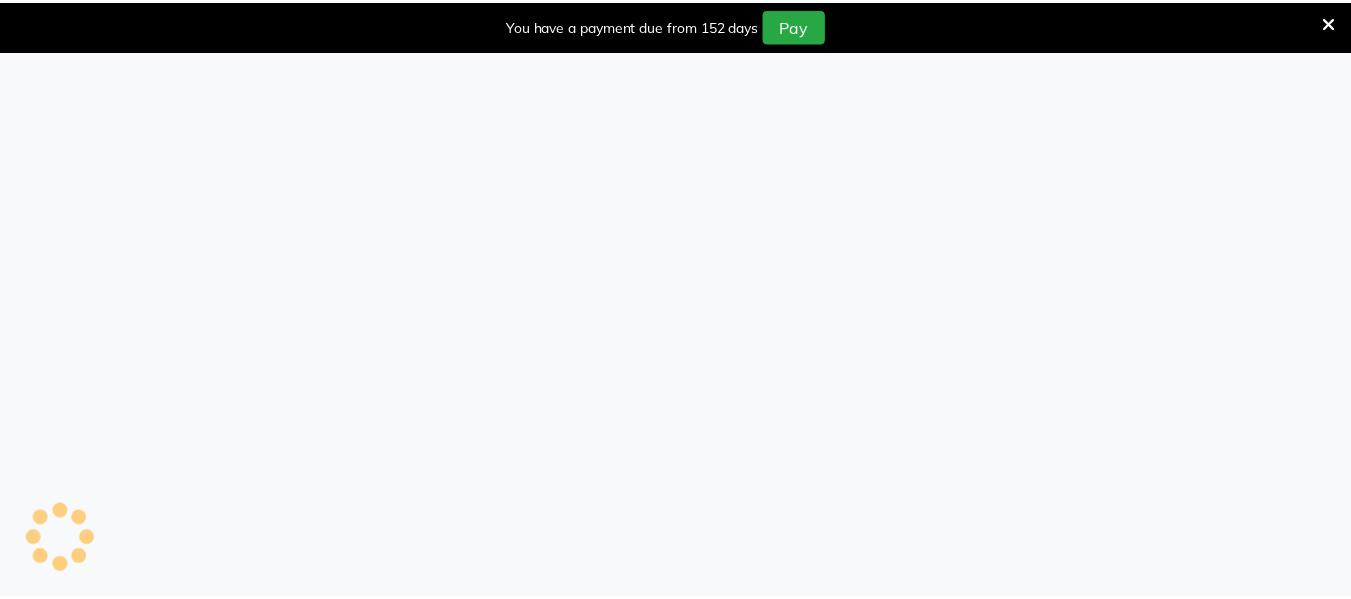 scroll, scrollTop: 0, scrollLeft: 0, axis: both 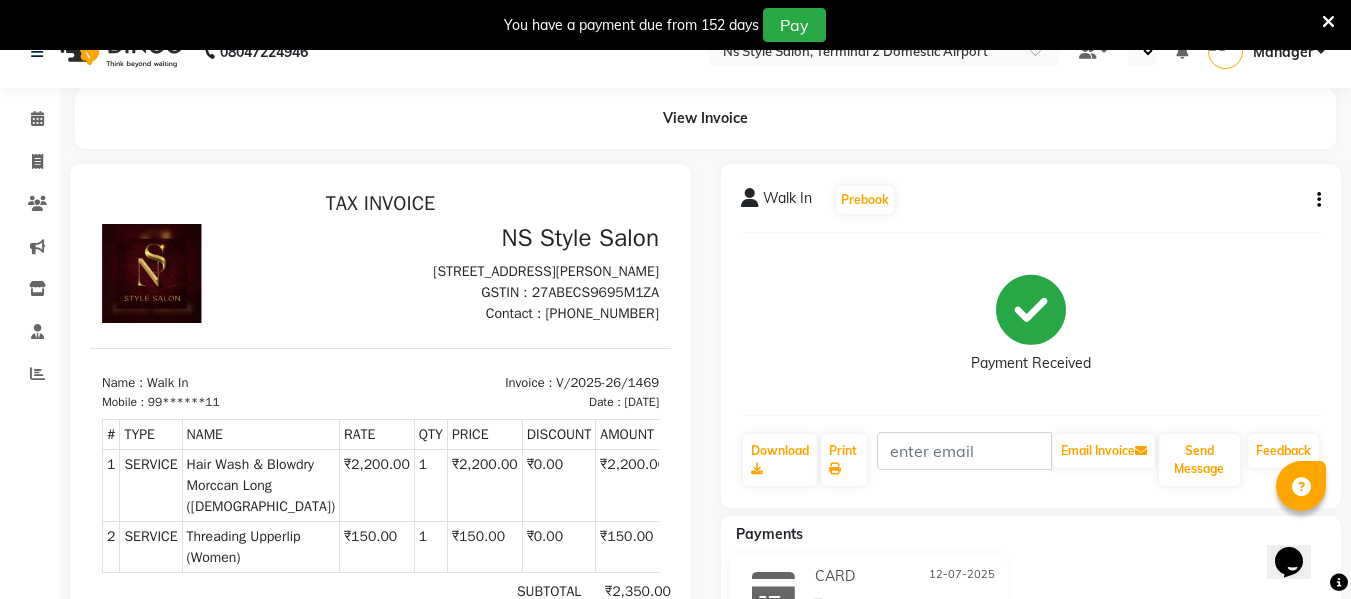 click 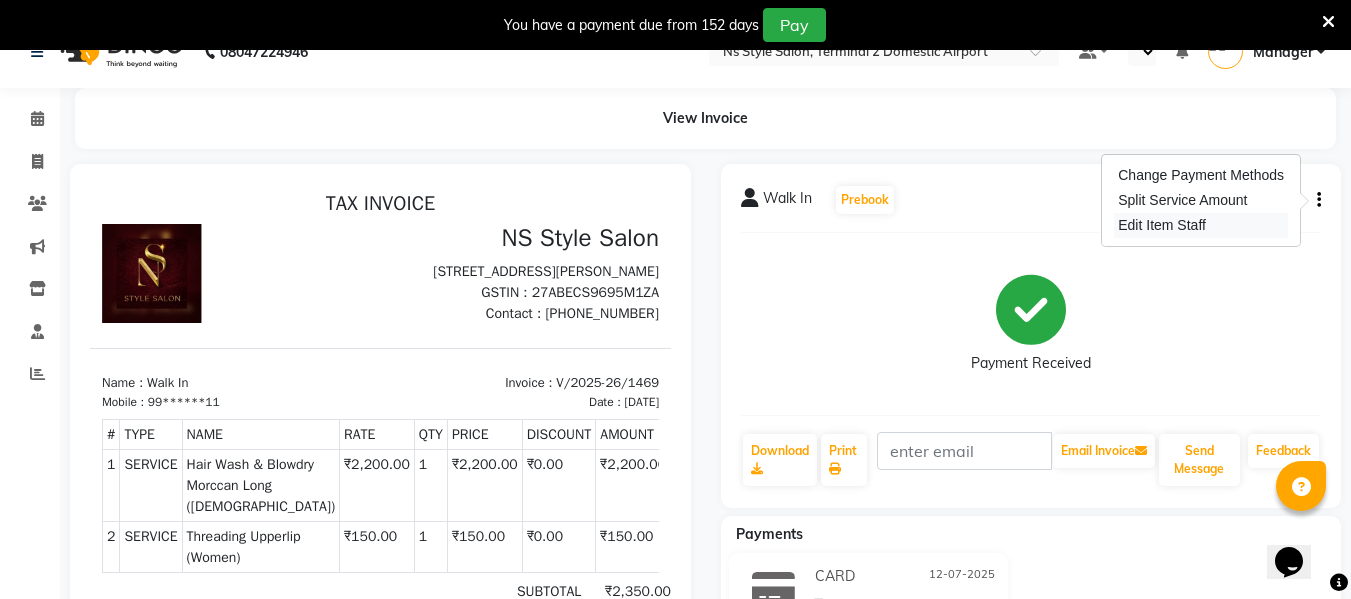 click on "Edit Item Staff" at bounding box center [1201, 225] 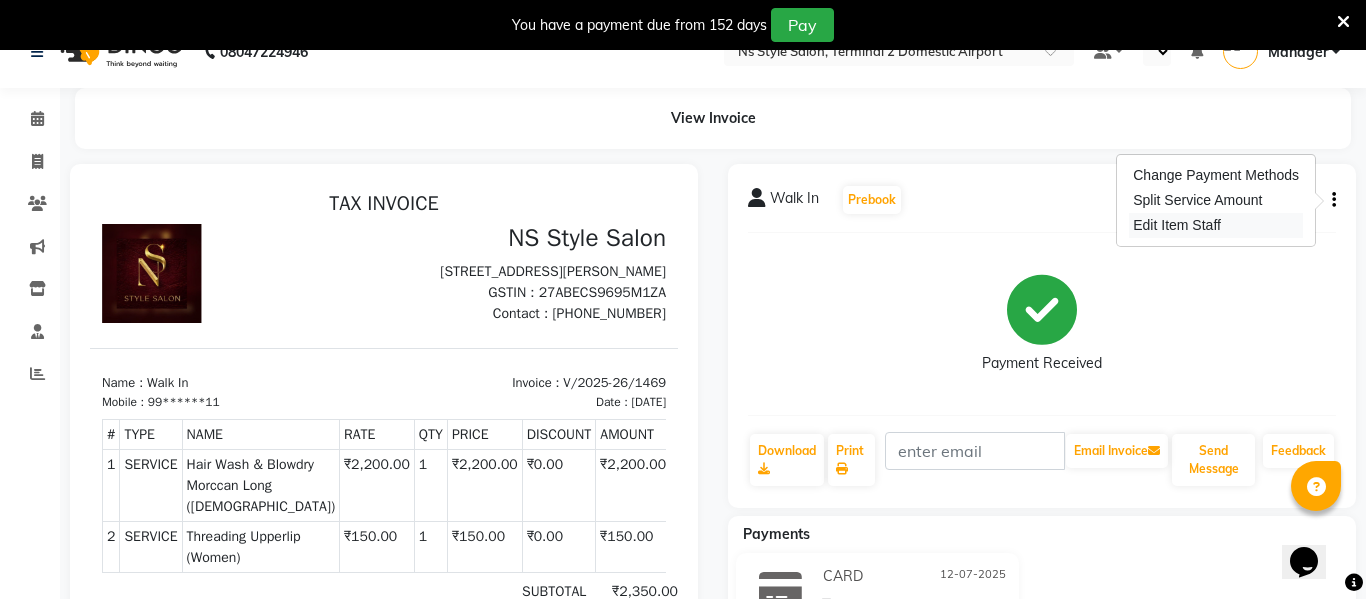 select 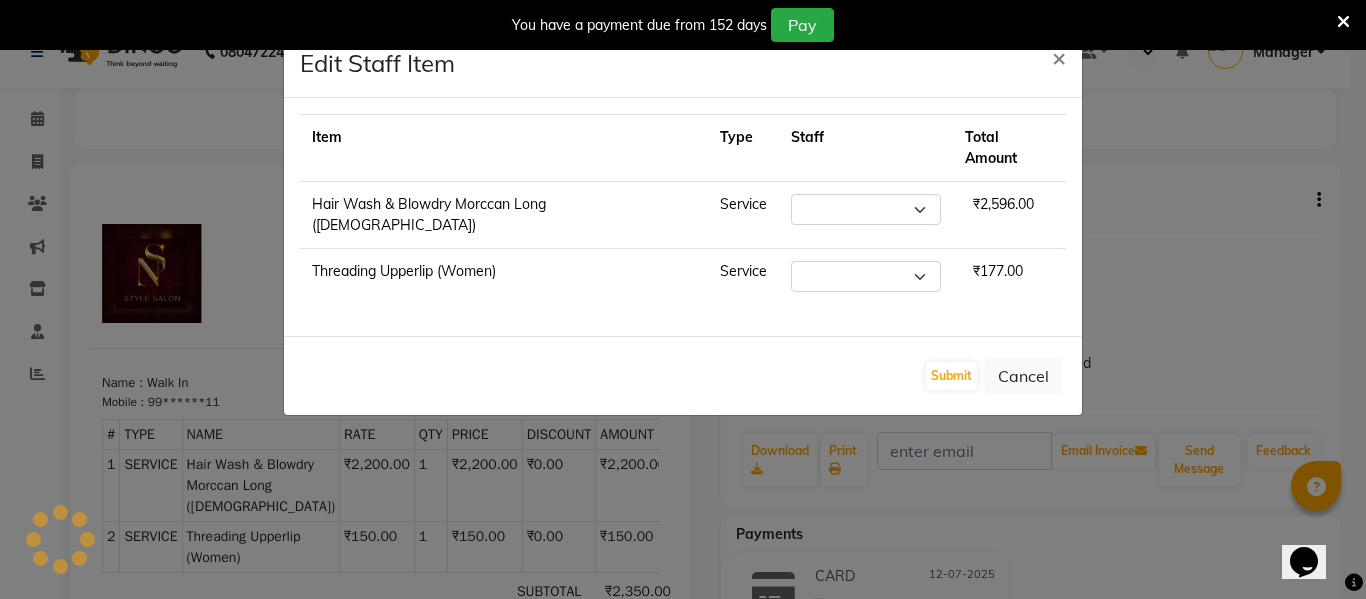 select on "39697" 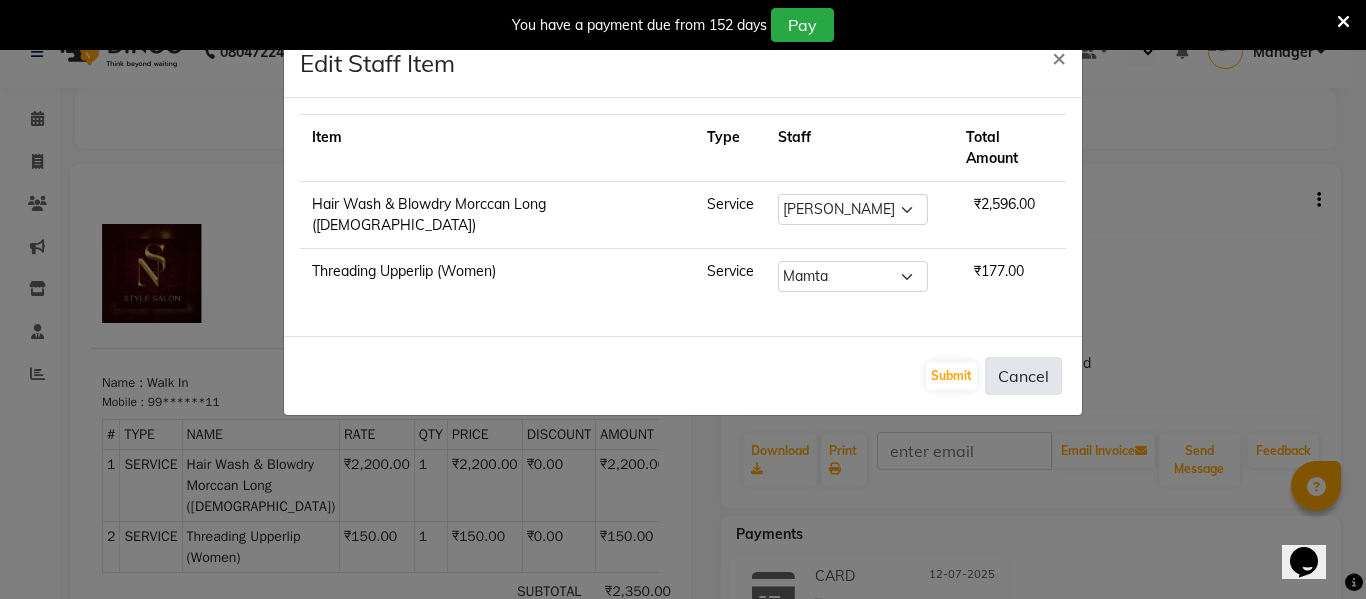 click on "Cancel" 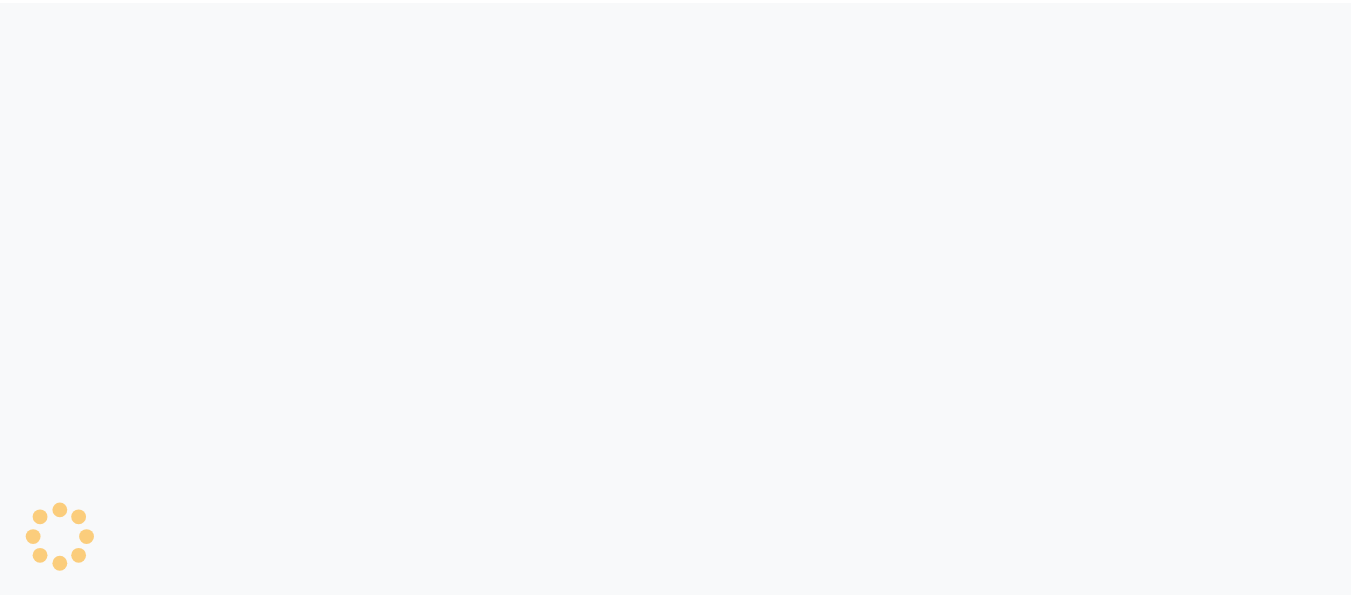 scroll, scrollTop: 0, scrollLeft: 0, axis: both 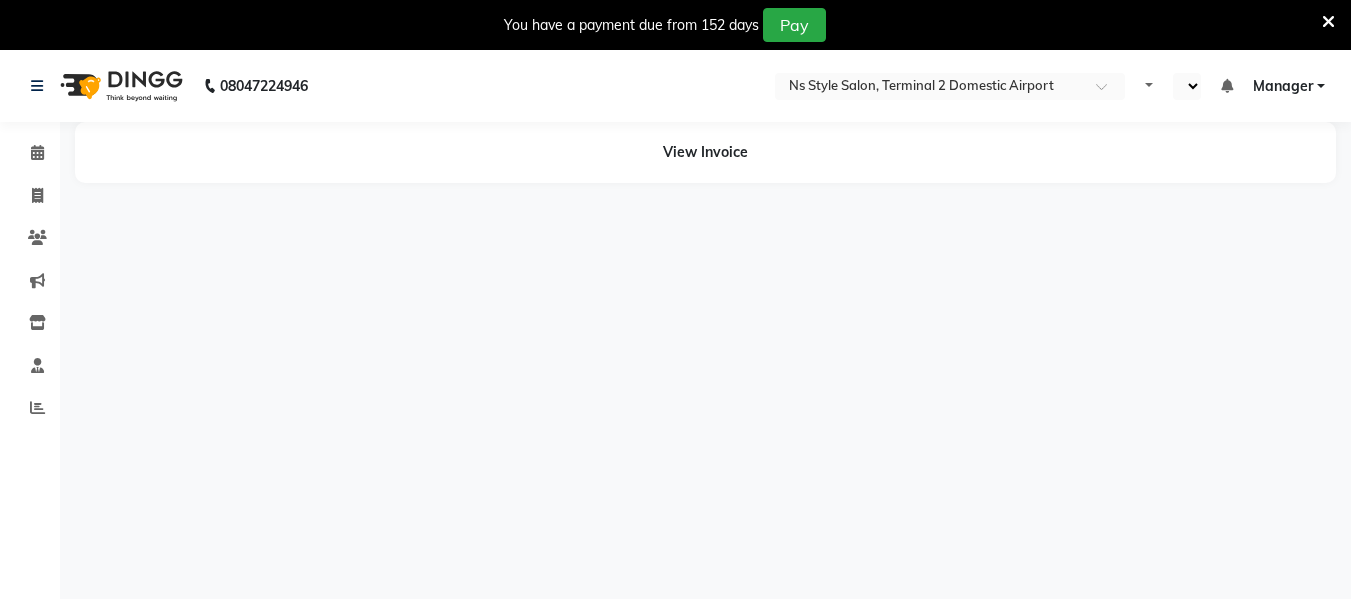 select on "en" 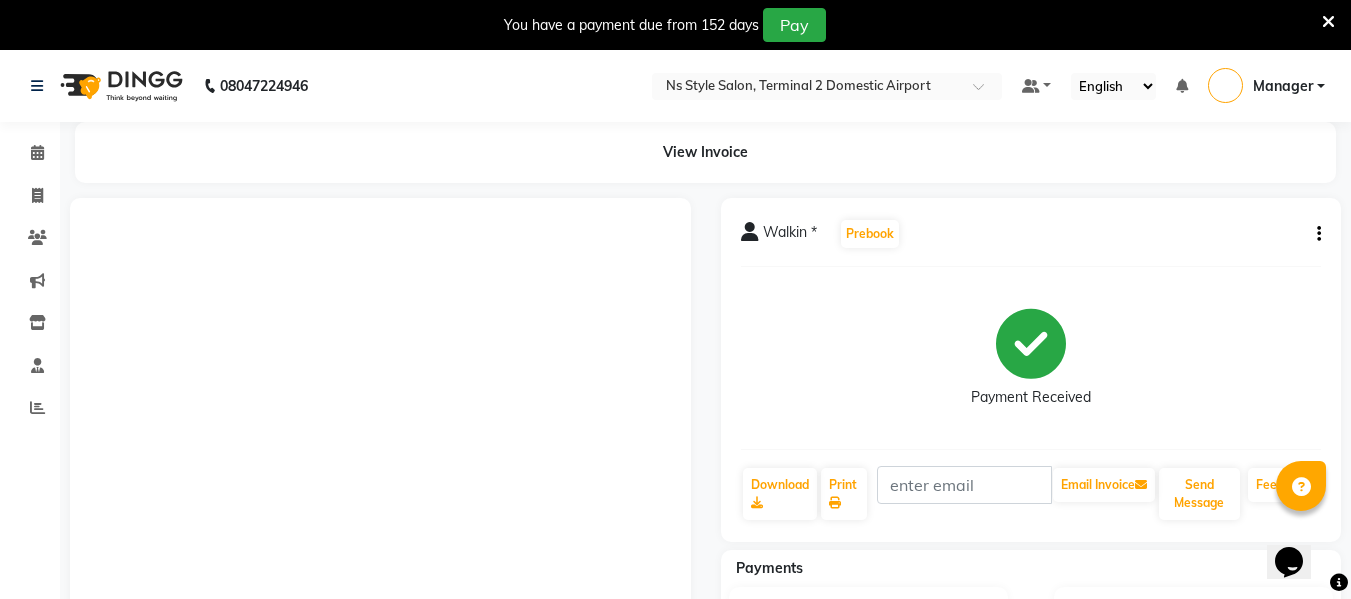scroll, scrollTop: 0, scrollLeft: 0, axis: both 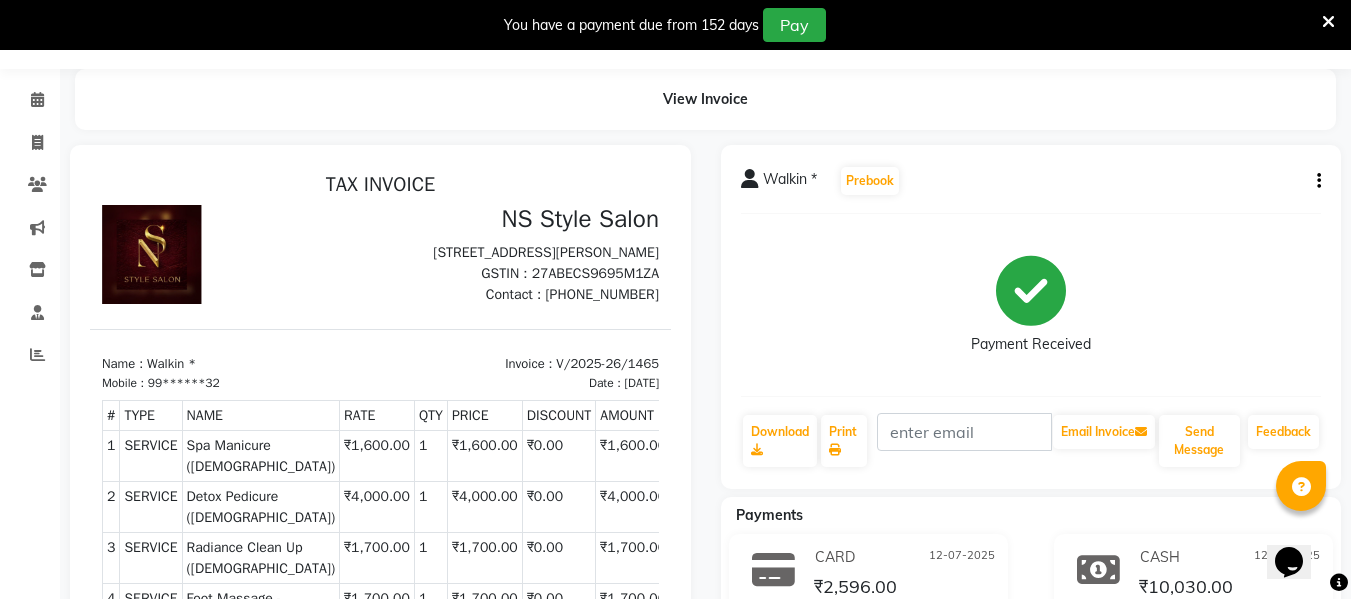 click 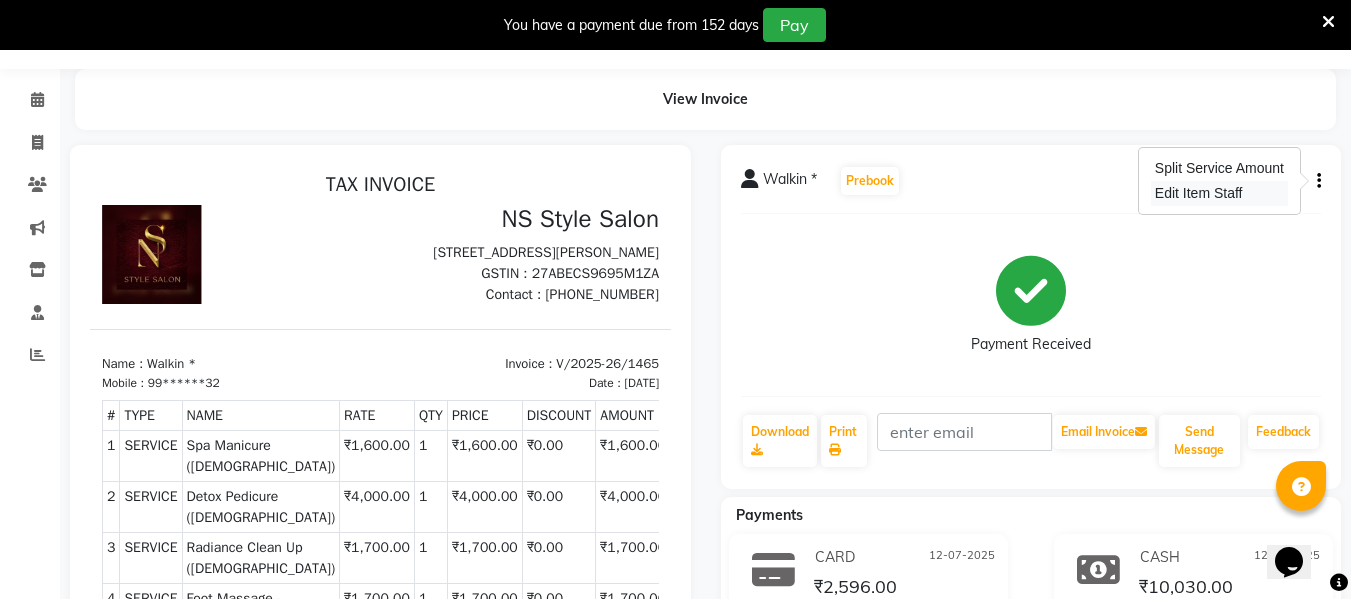 click on "Edit Item Staff" at bounding box center [1219, 193] 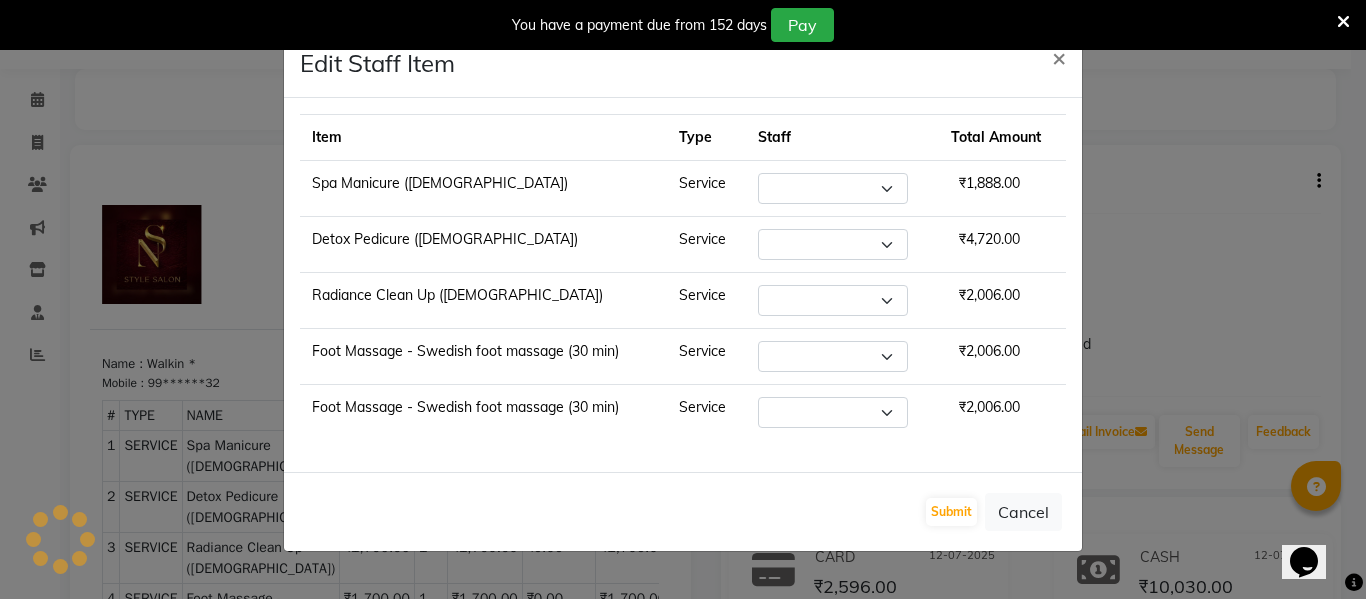 select on "45698" 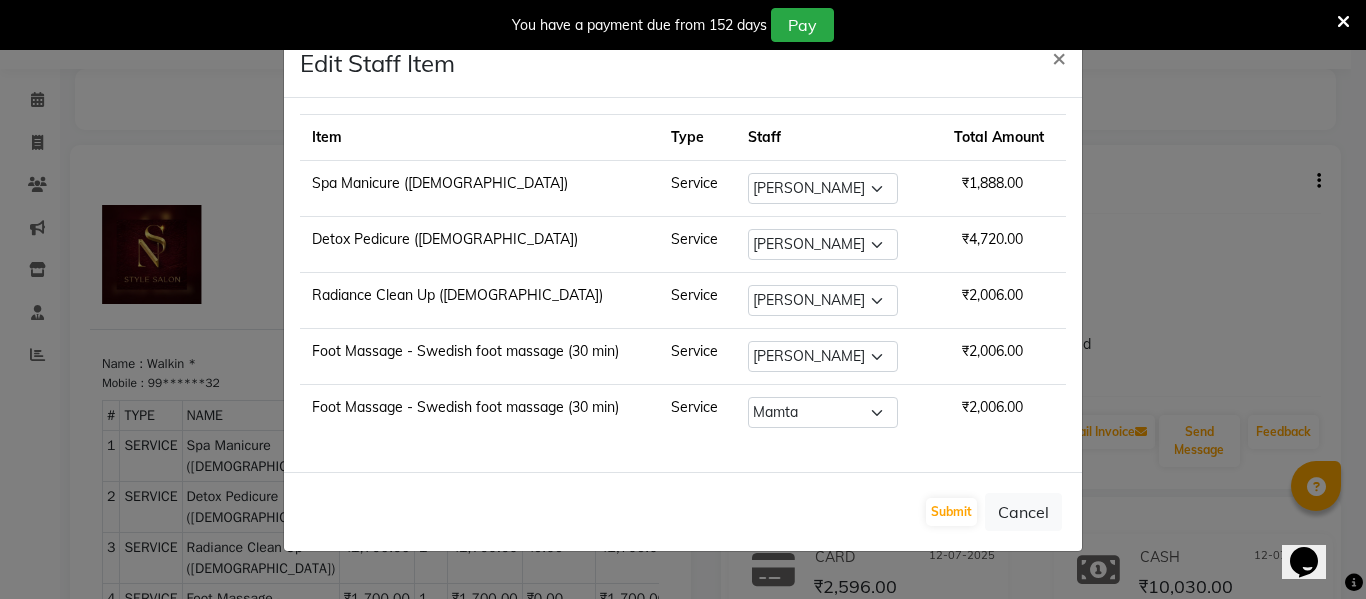type 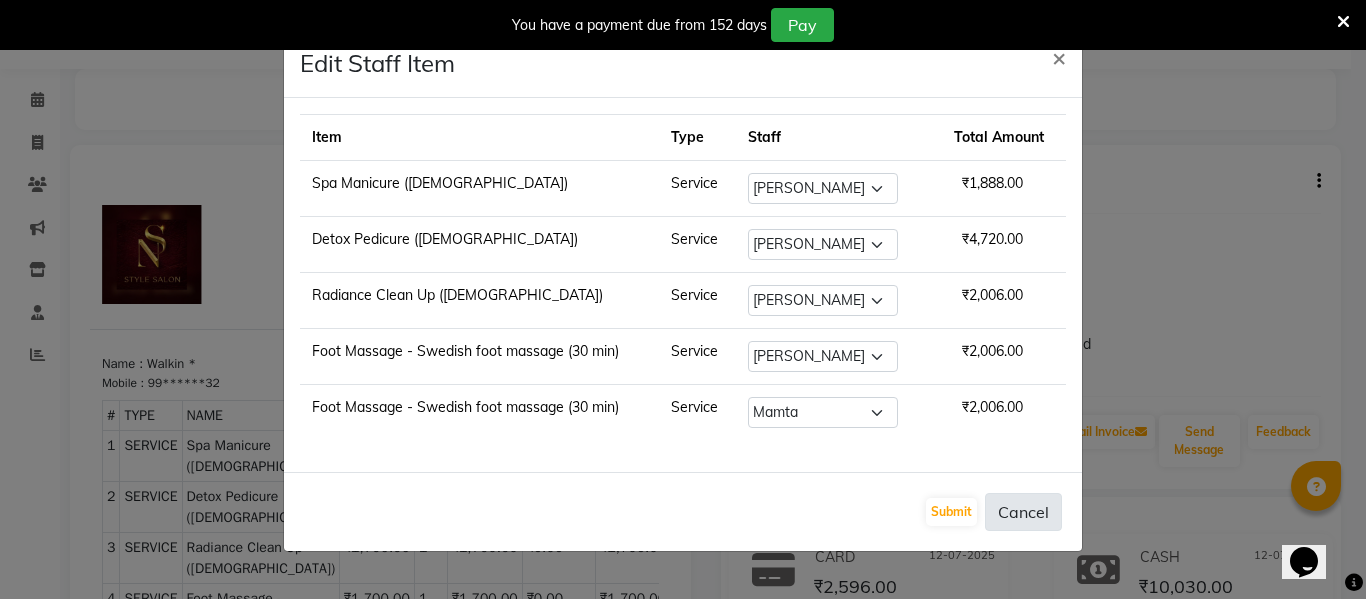 click on "Cancel" 